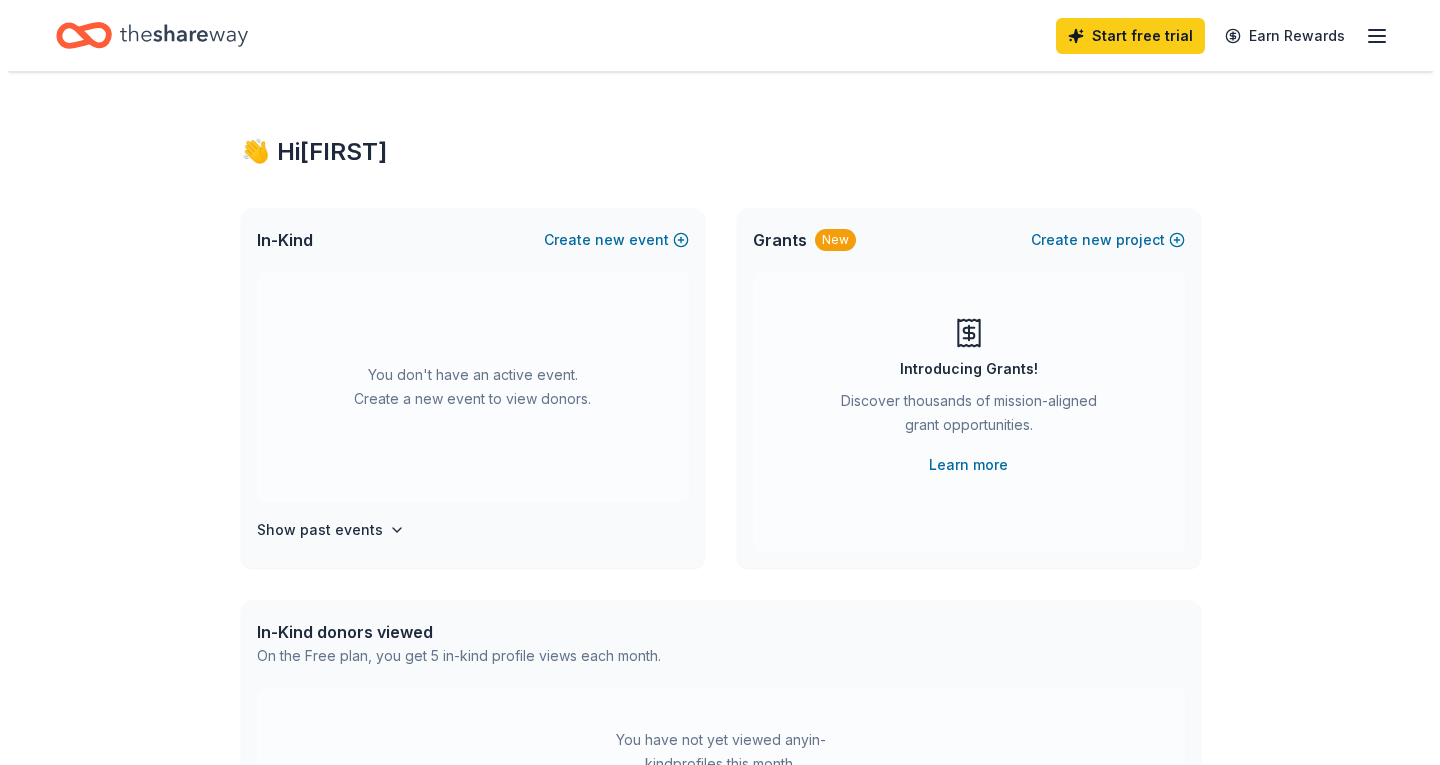 scroll, scrollTop: 0, scrollLeft: 0, axis: both 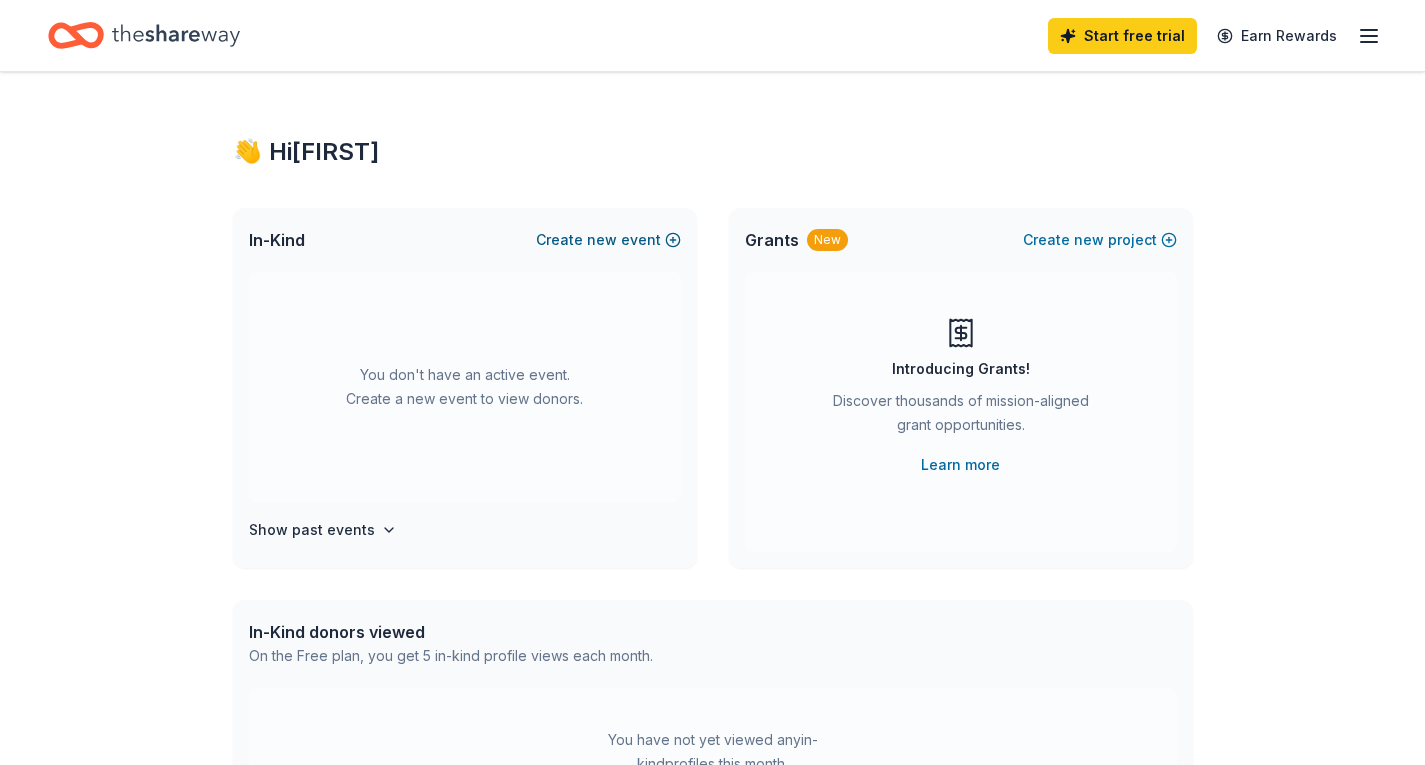 click on "Create  new  event" at bounding box center (608, 240) 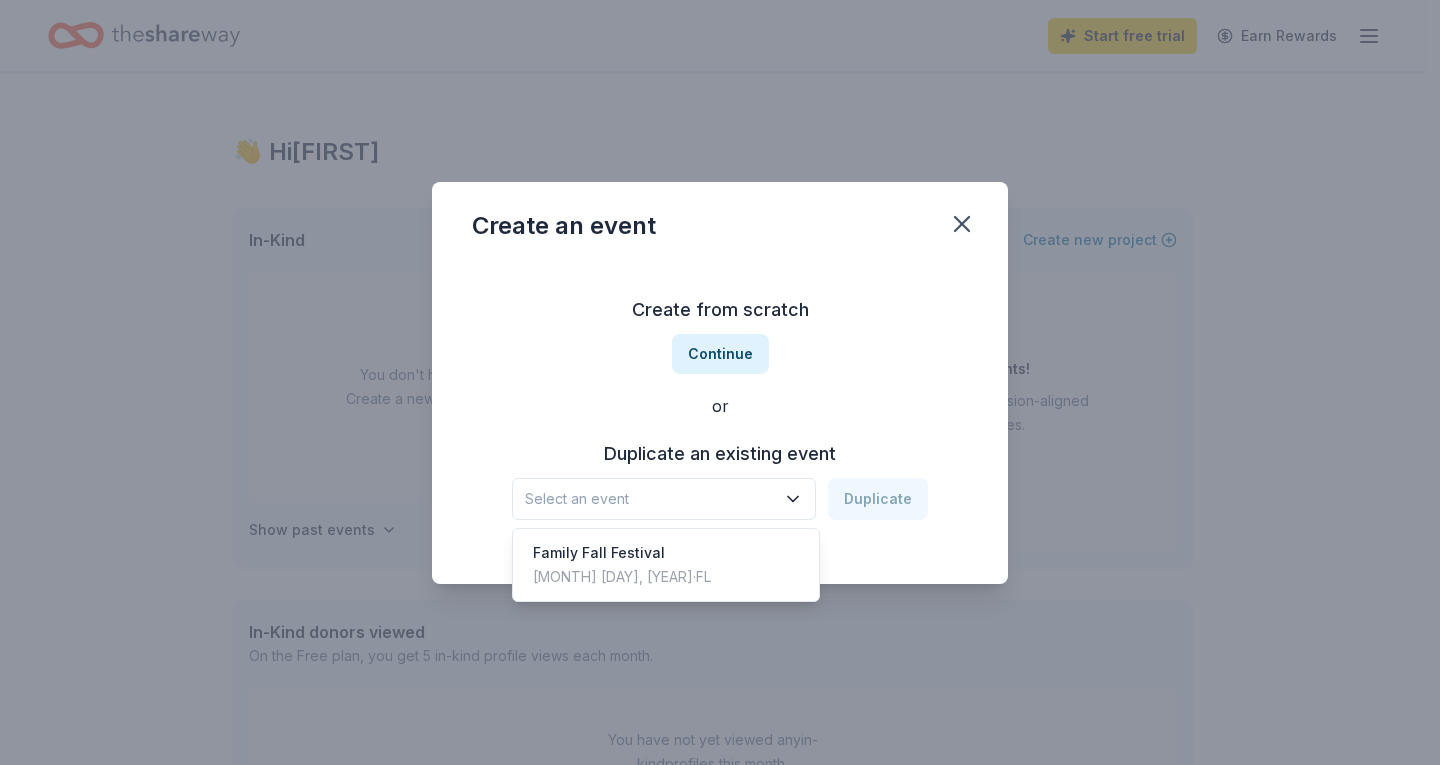 click 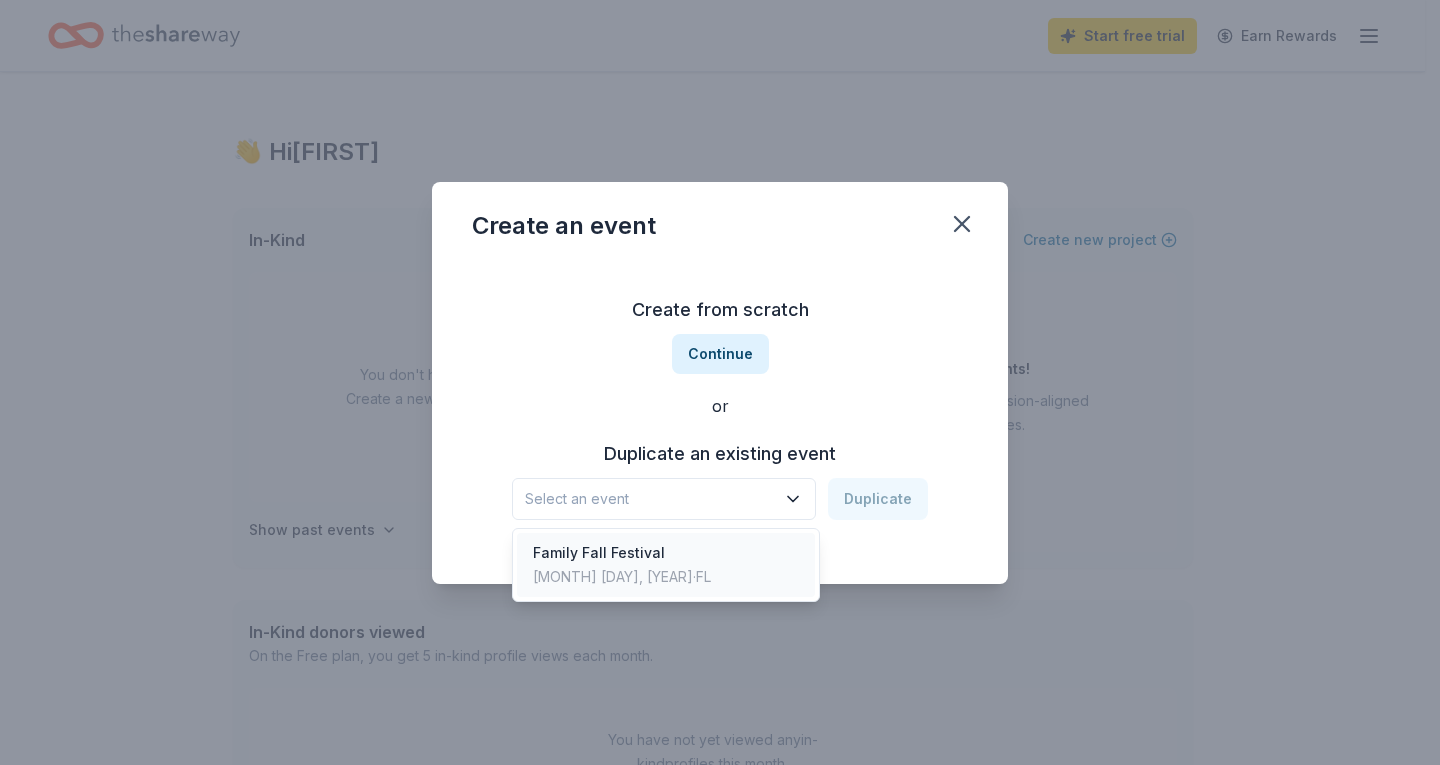click on "Family Fall Festival [MONTH] [DAY], [YEAR]  ·  [STATE]" at bounding box center (666, 565) 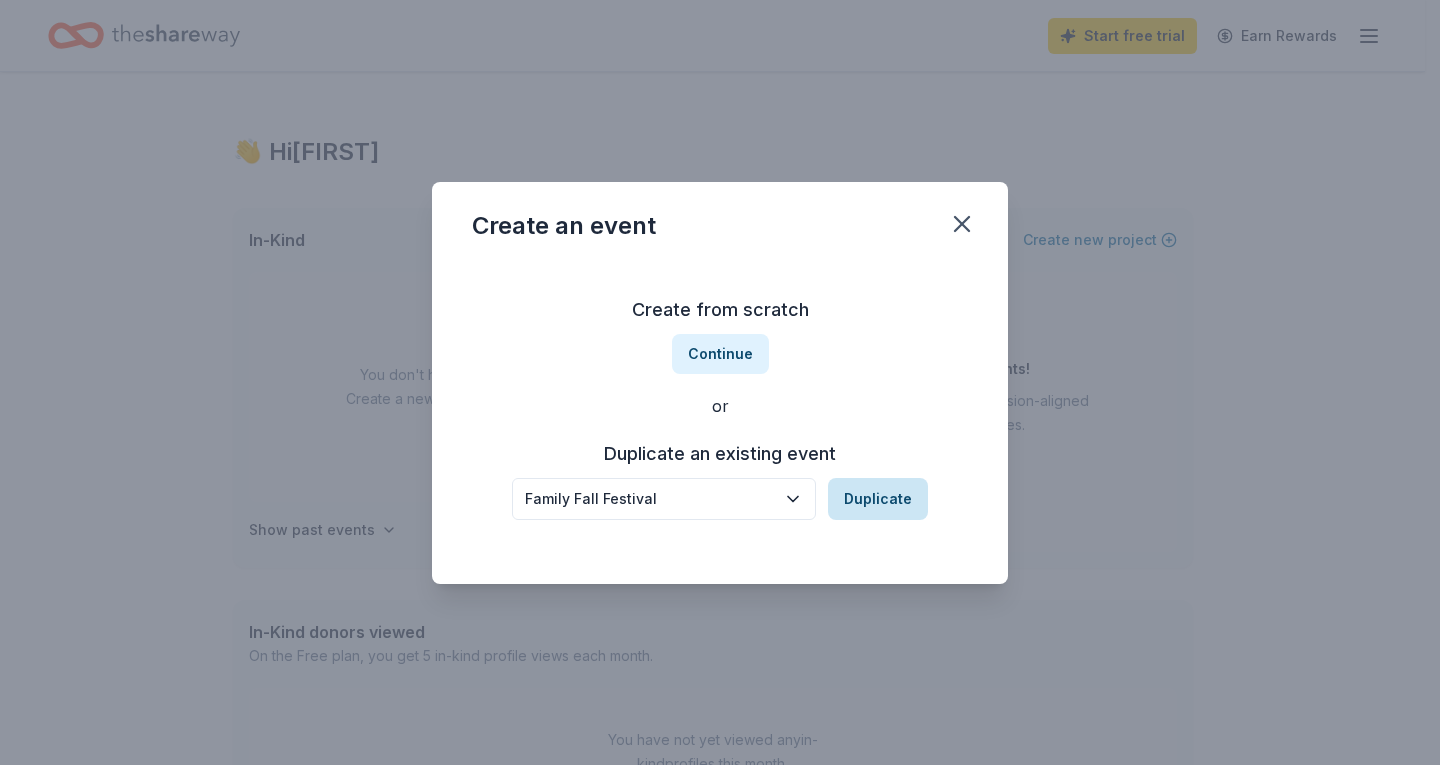 click on "Duplicate" at bounding box center [878, 499] 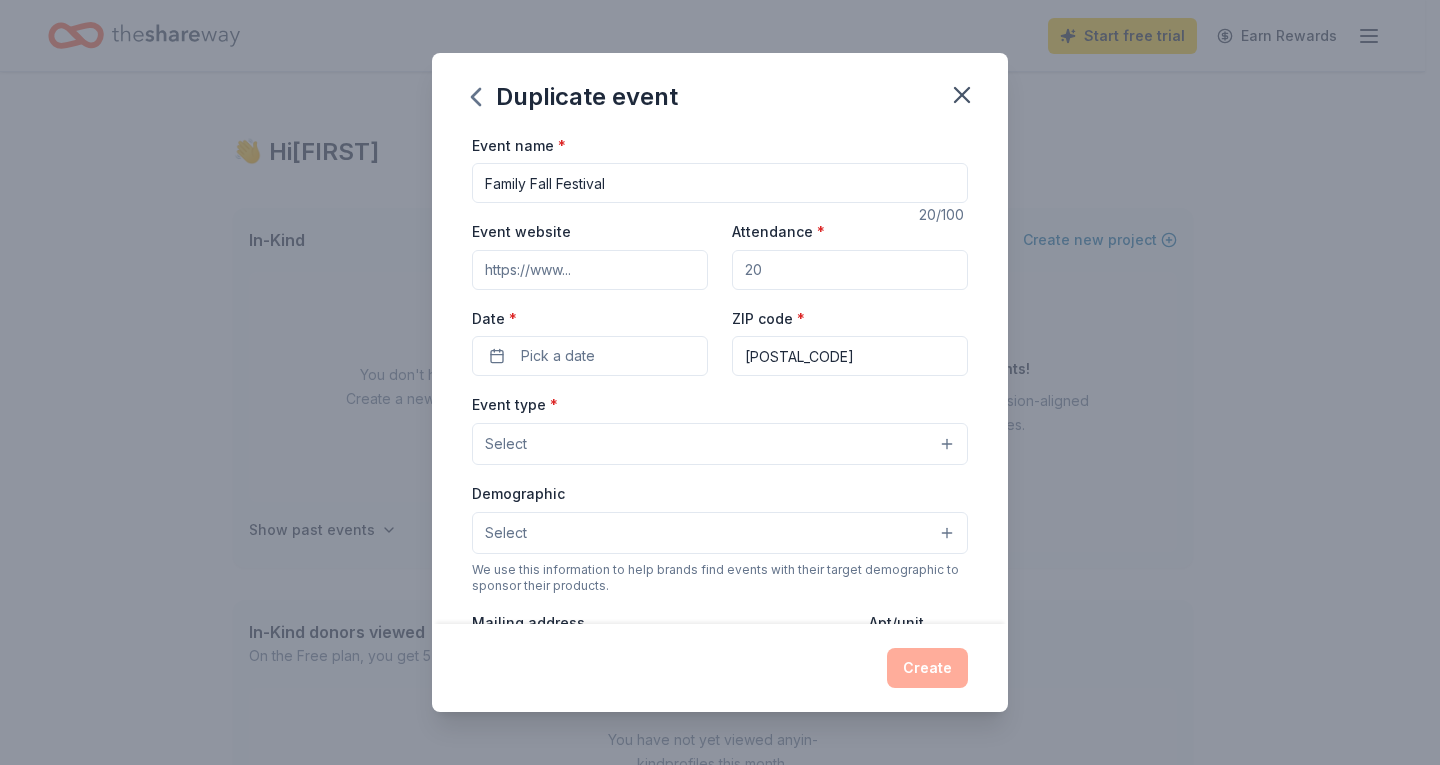 click on "Event website" at bounding box center [590, 270] 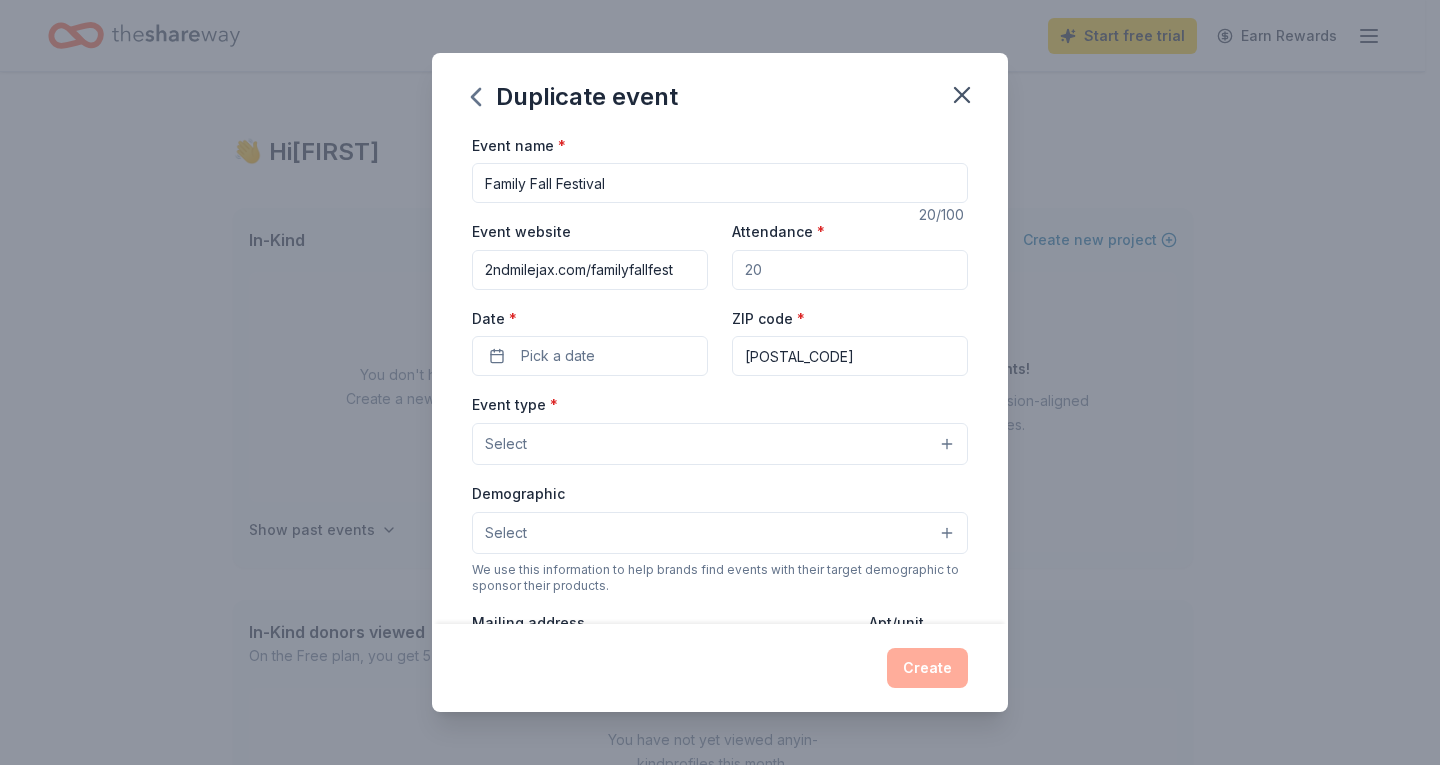 type on "2ndmilejax.com/familyfallfest" 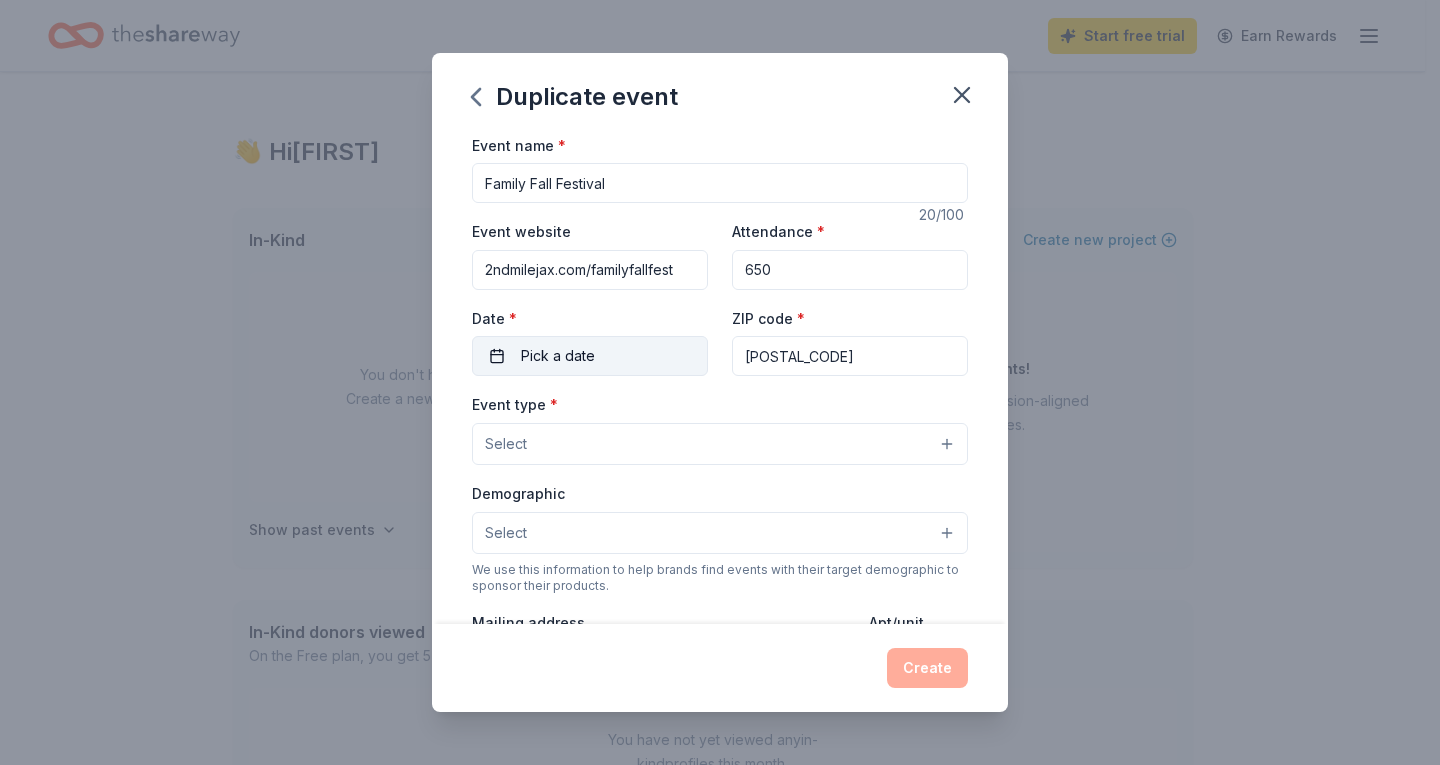 type on "650" 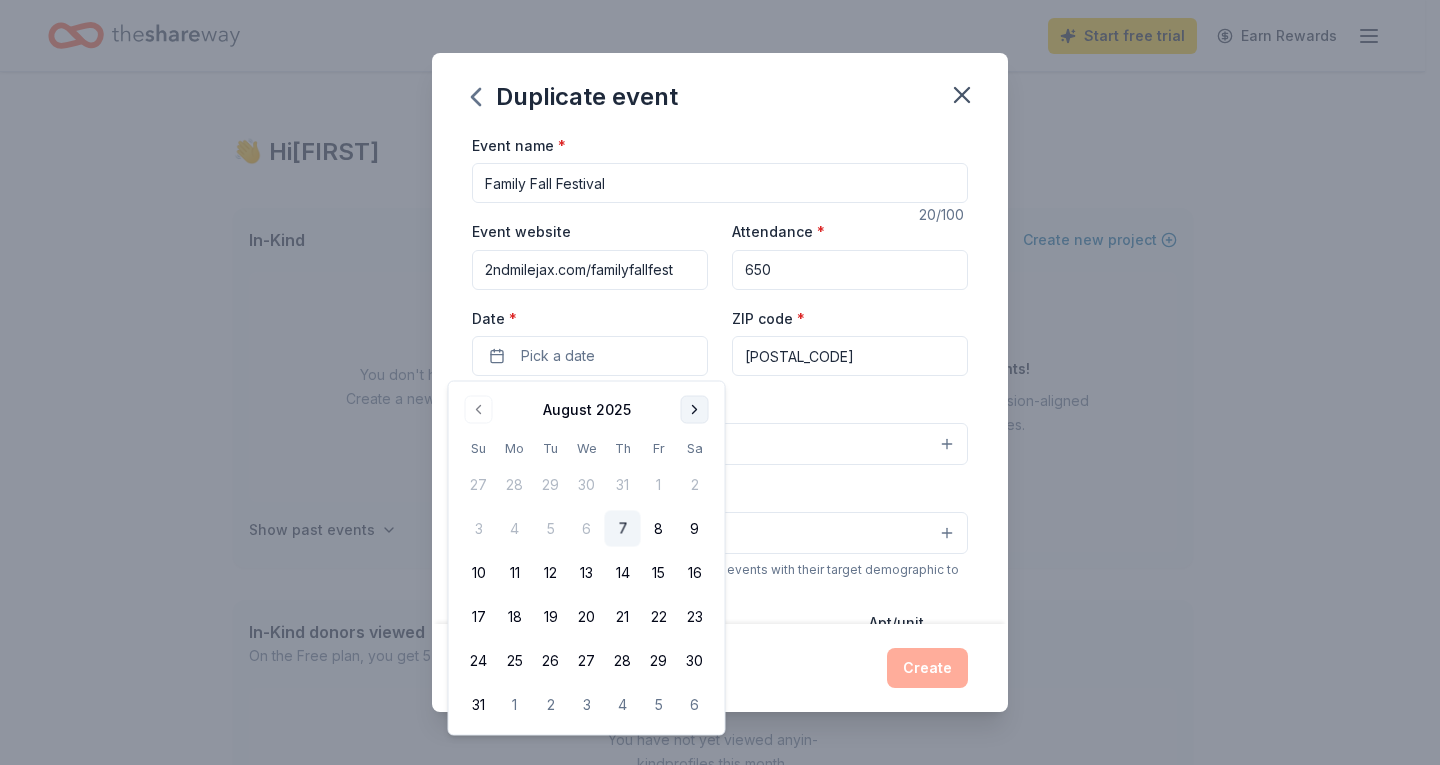 click at bounding box center [695, 410] 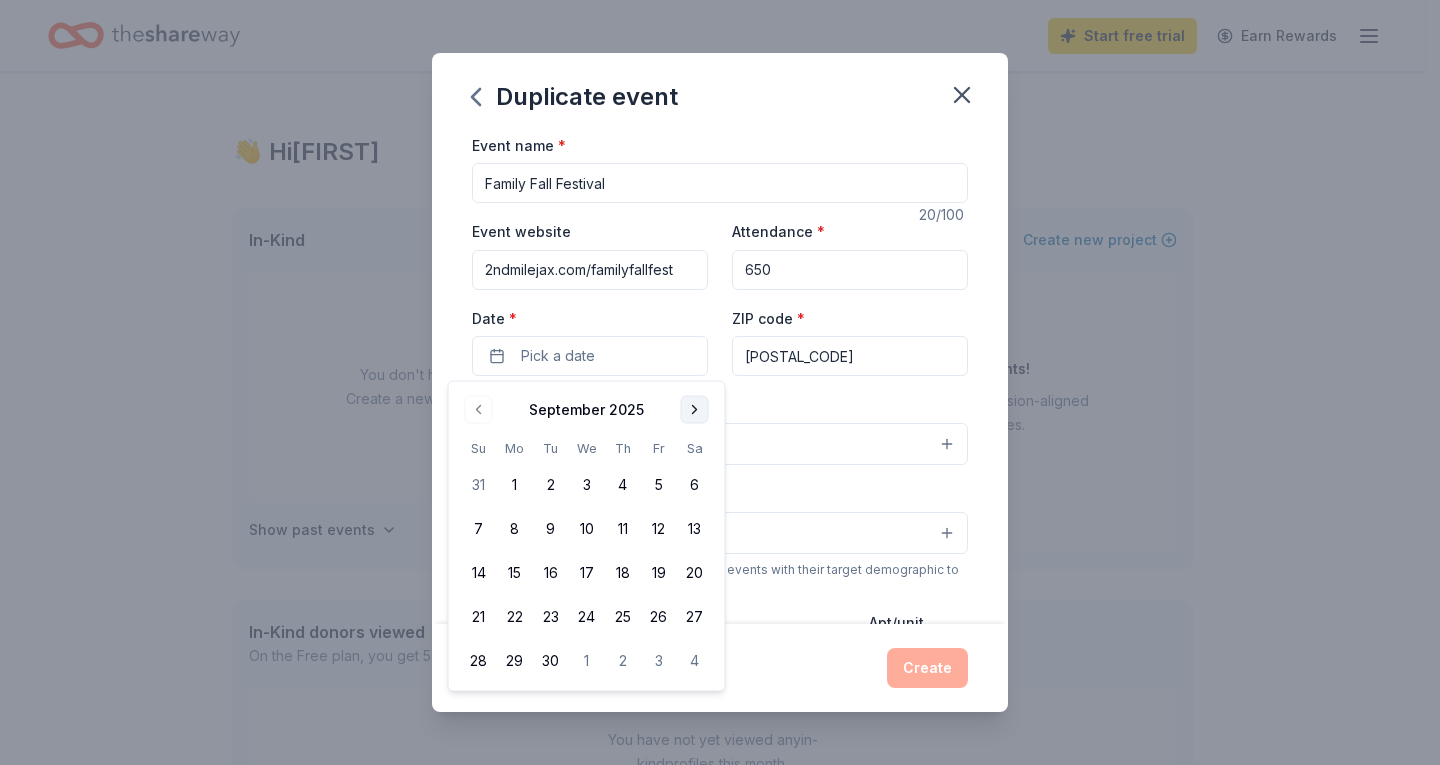 click at bounding box center [695, 410] 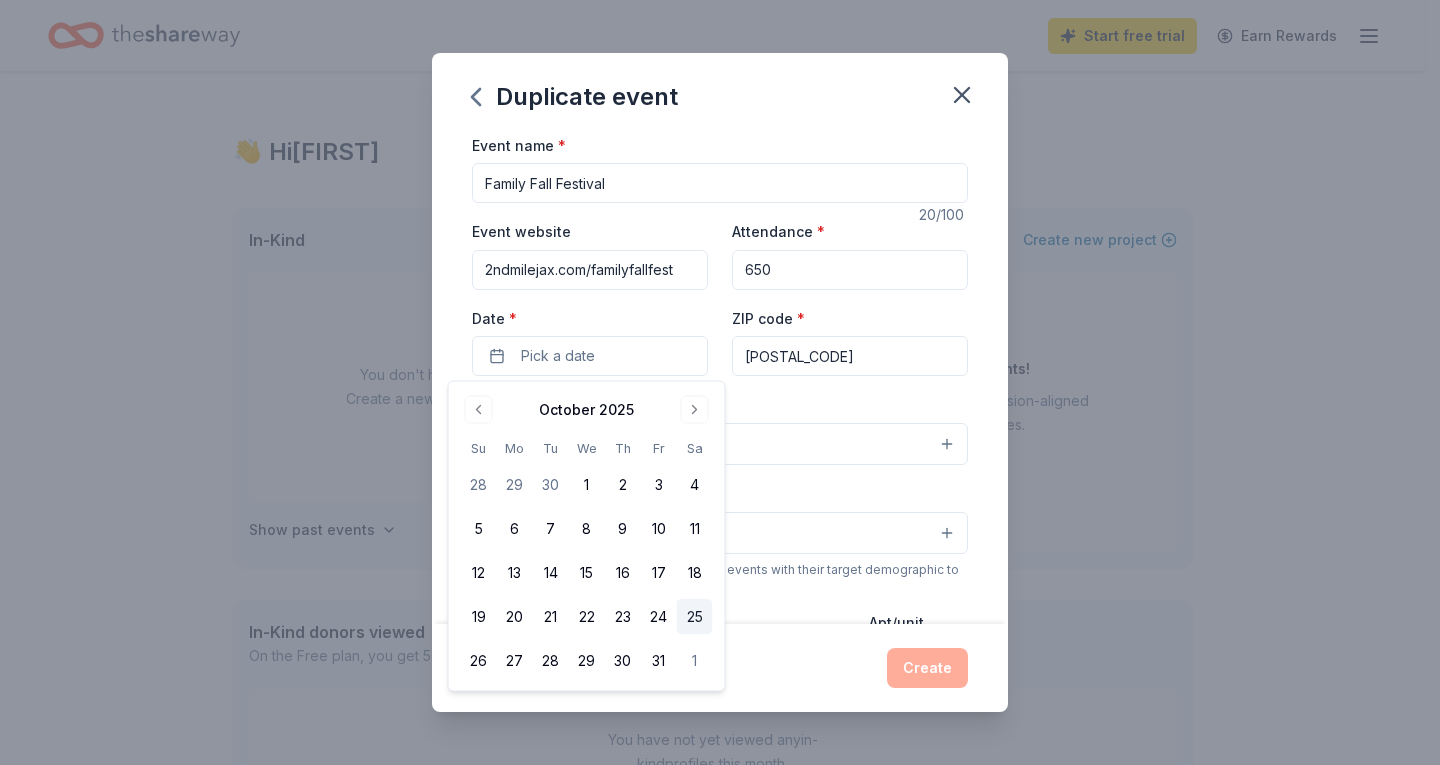 click on "25" at bounding box center [695, 617] 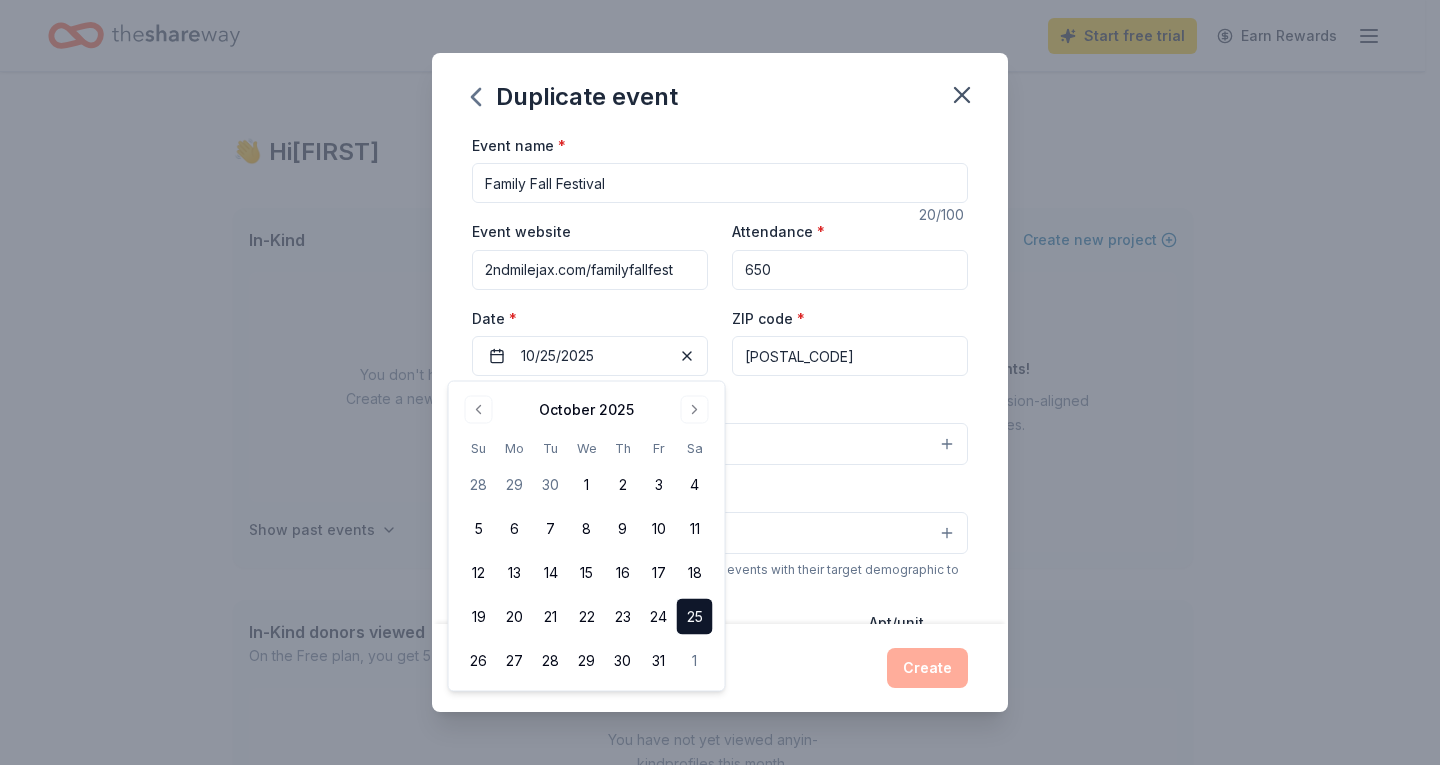 click on "Event type * Select" at bounding box center [720, 428] 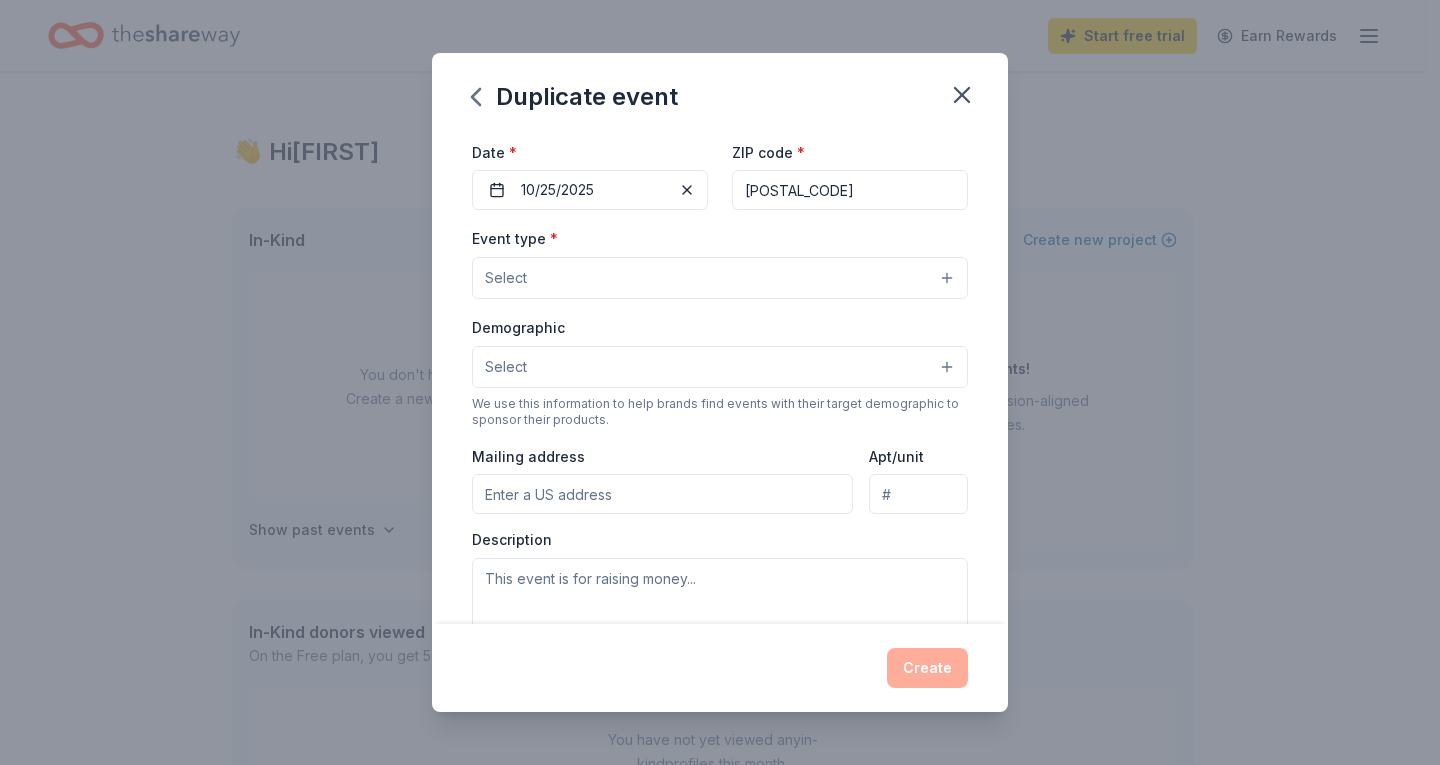 scroll, scrollTop: 167, scrollLeft: 0, axis: vertical 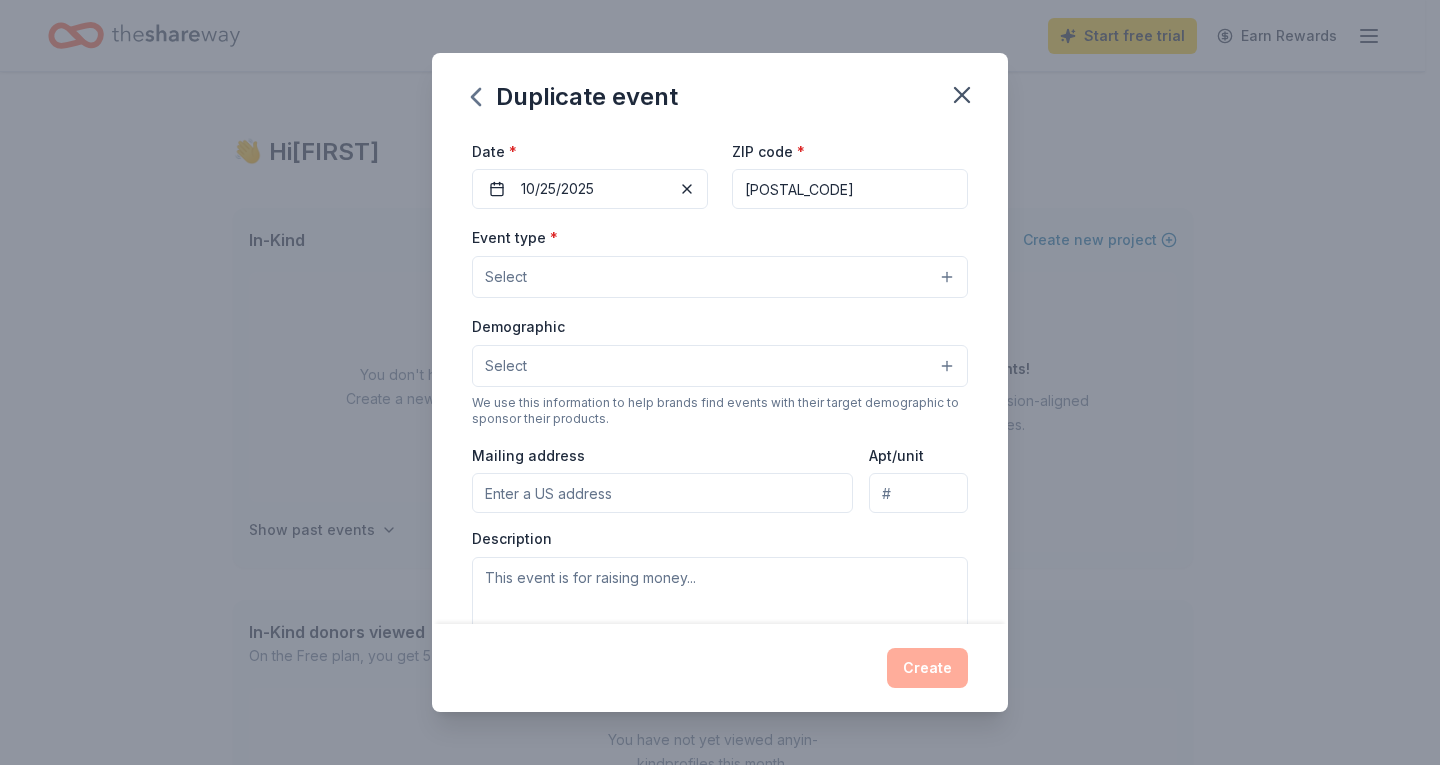 click on "Select" at bounding box center (720, 277) 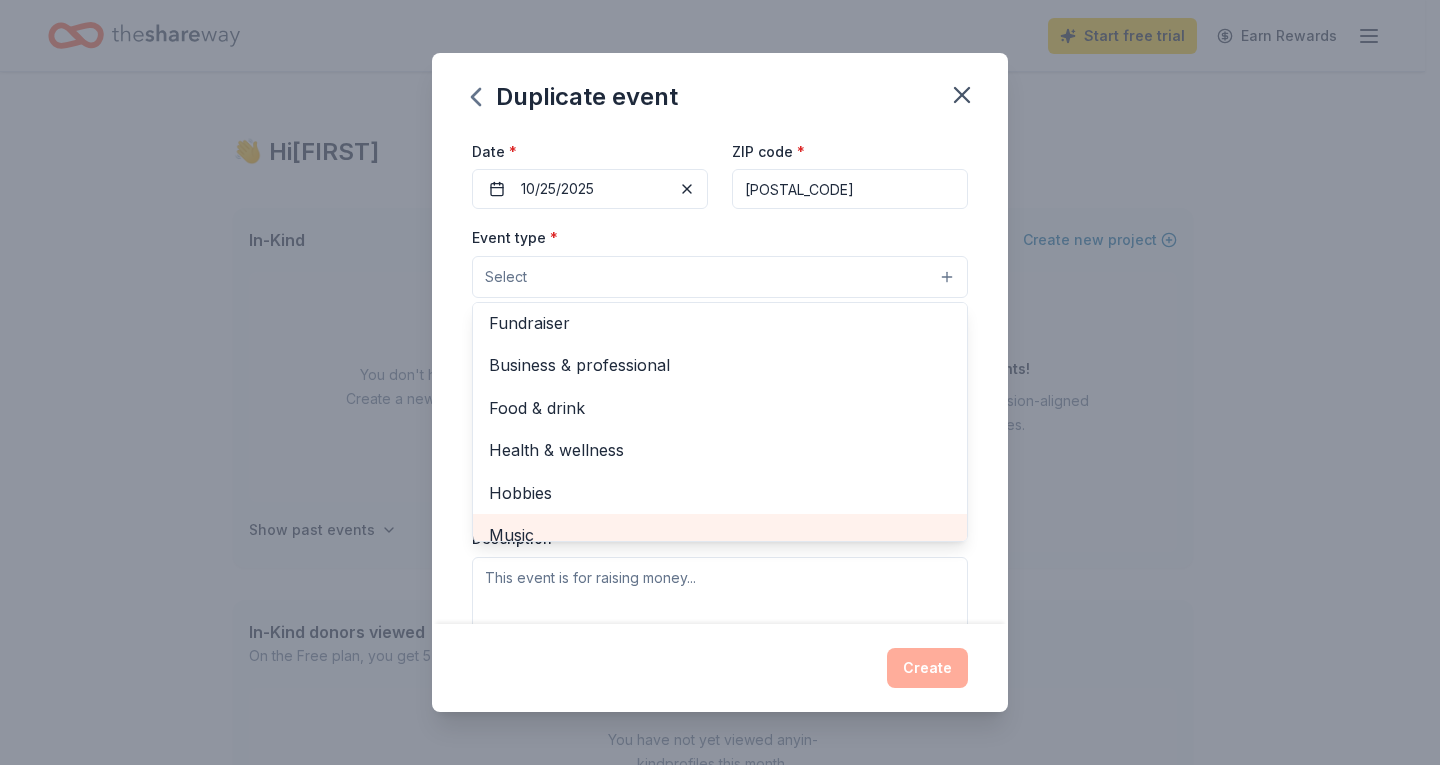 scroll, scrollTop: 0, scrollLeft: 0, axis: both 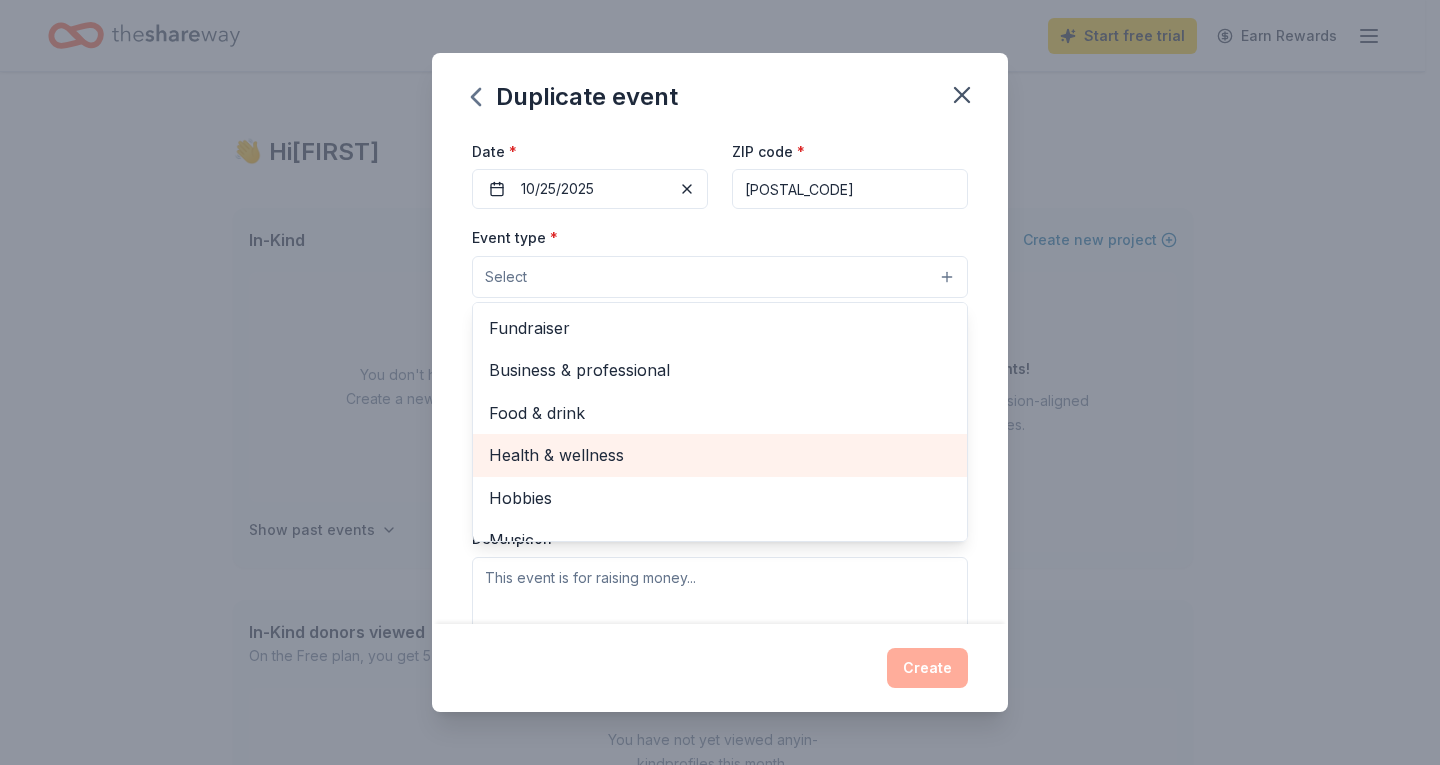 click on "Health & wellness" at bounding box center (720, 455) 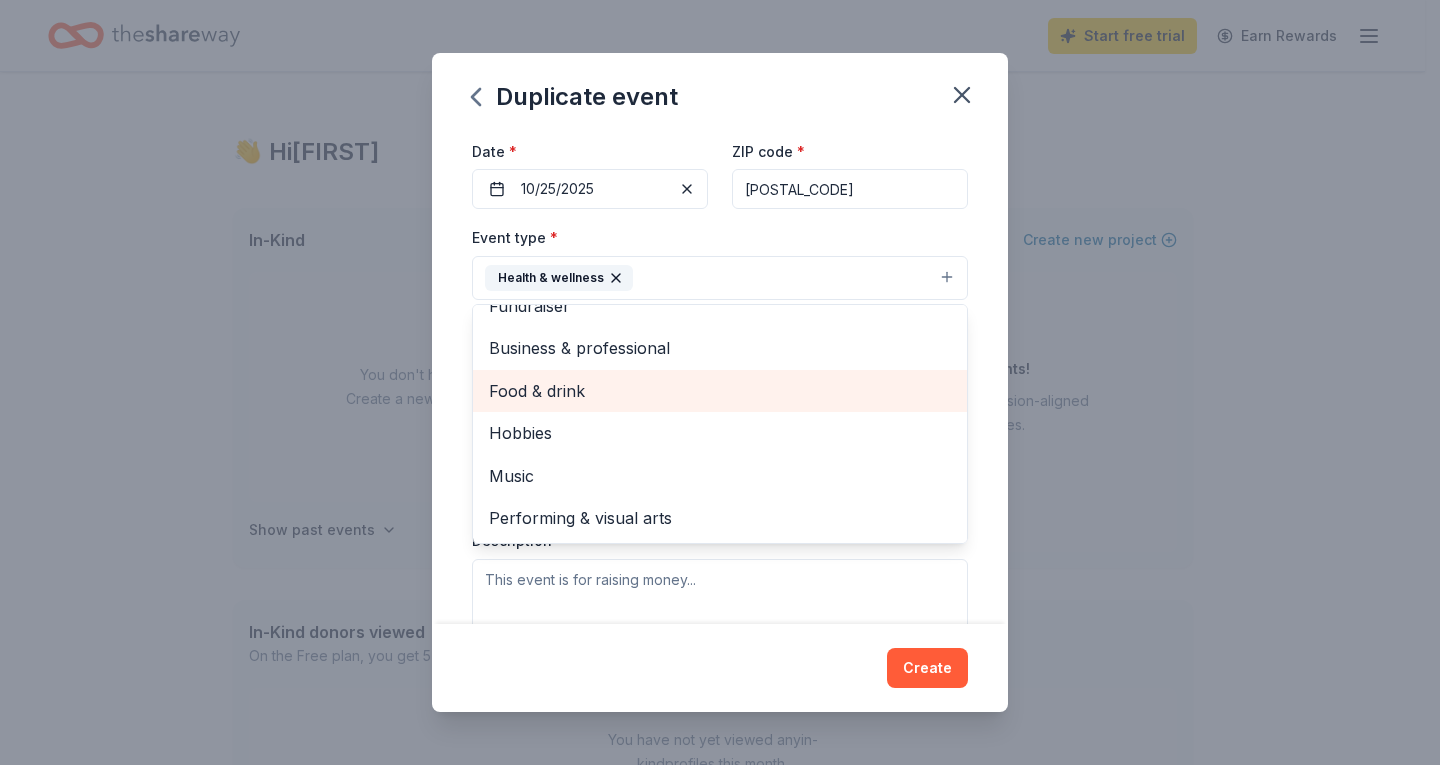 scroll, scrollTop: 0, scrollLeft: 0, axis: both 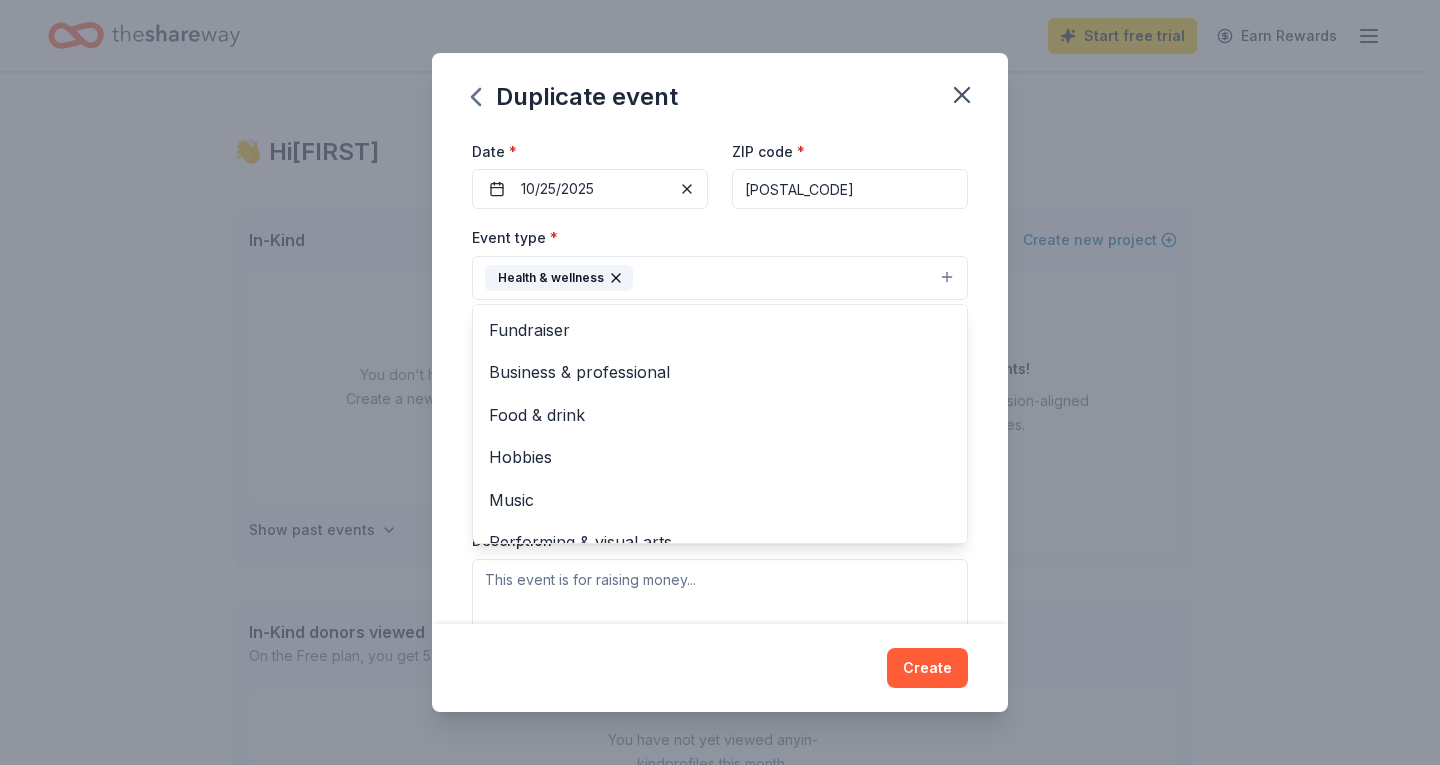 click on "Event type * Health & wellness Fundraiser Business & professional Food & drink Hobbies Music Performing & visual arts" at bounding box center [720, 262] 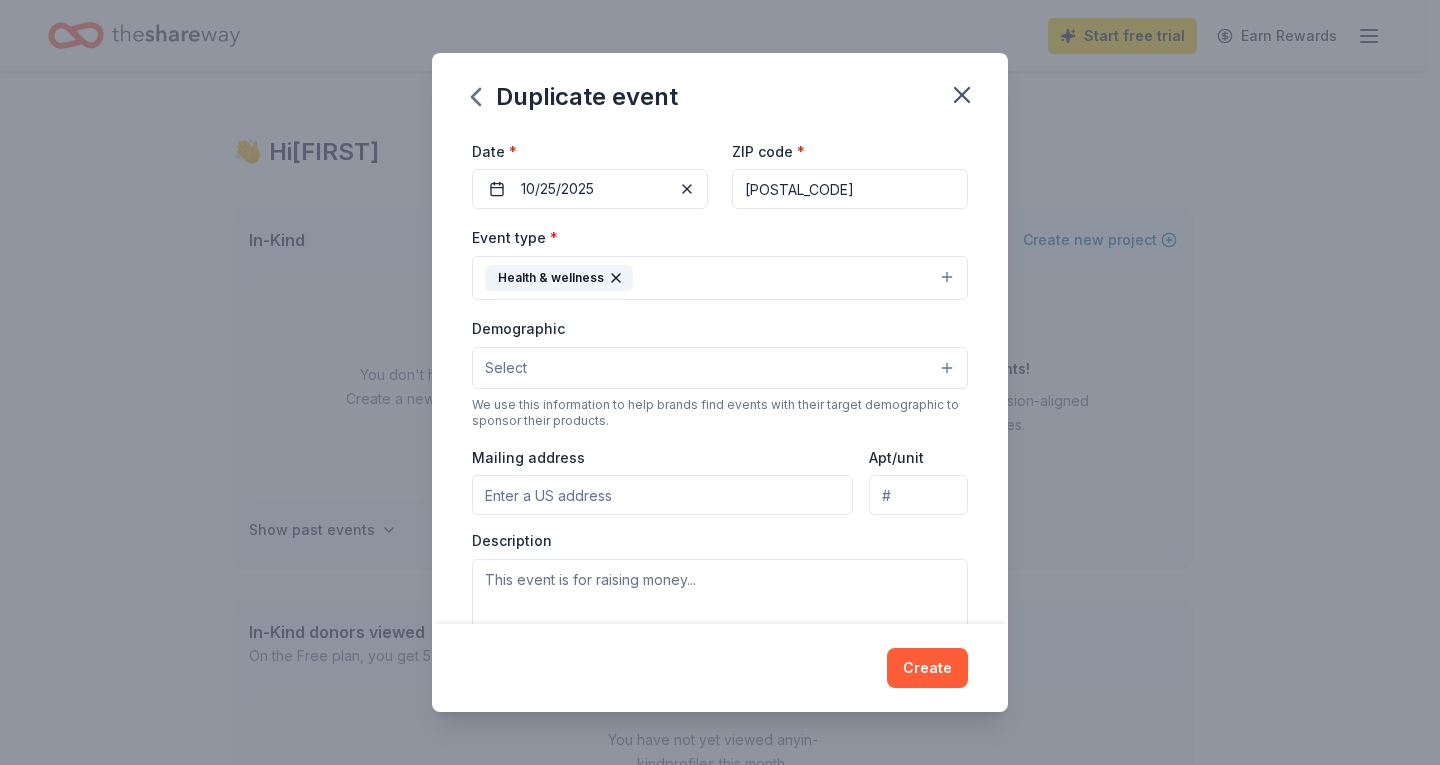 click on "Select" at bounding box center (720, 368) 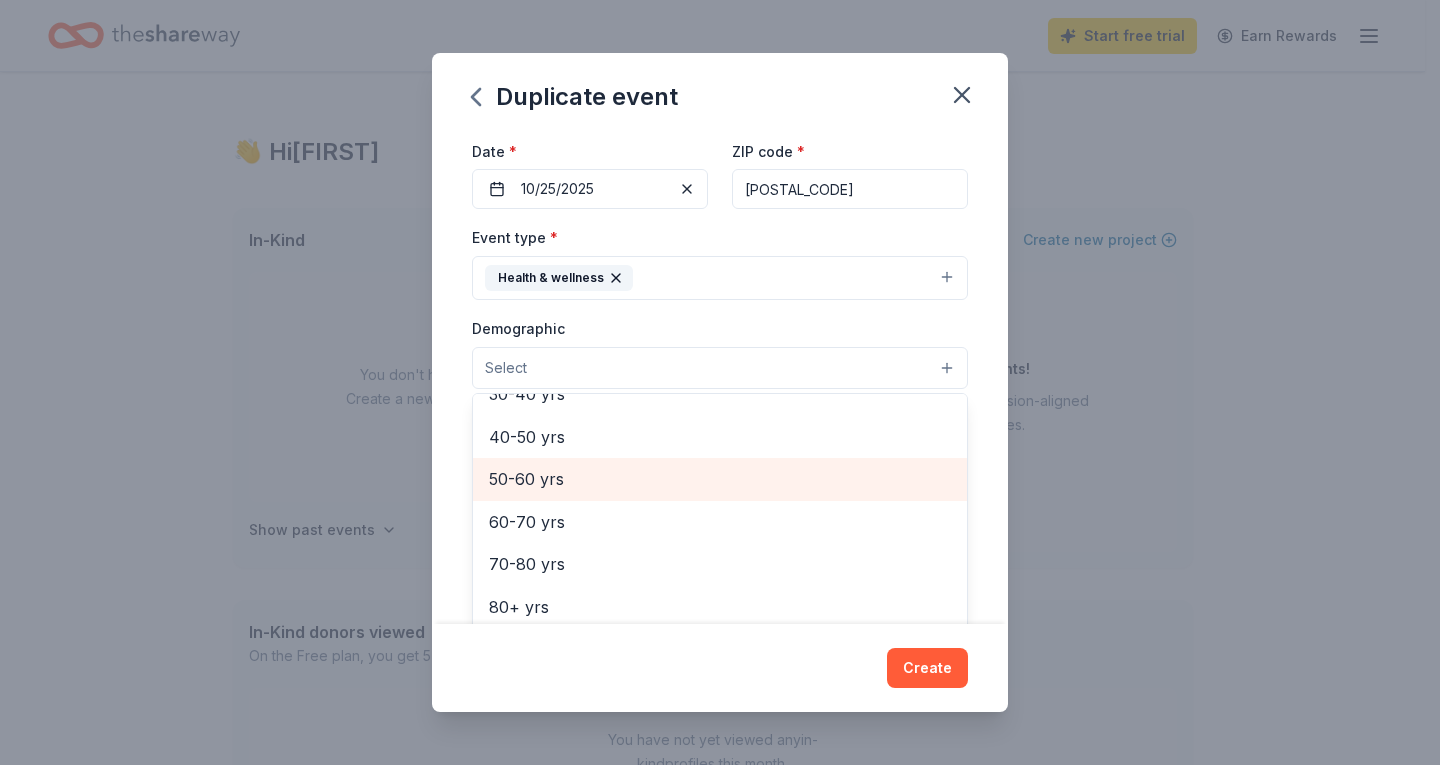 scroll, scrollTop: 0, scrollLeft: 0, axis: both 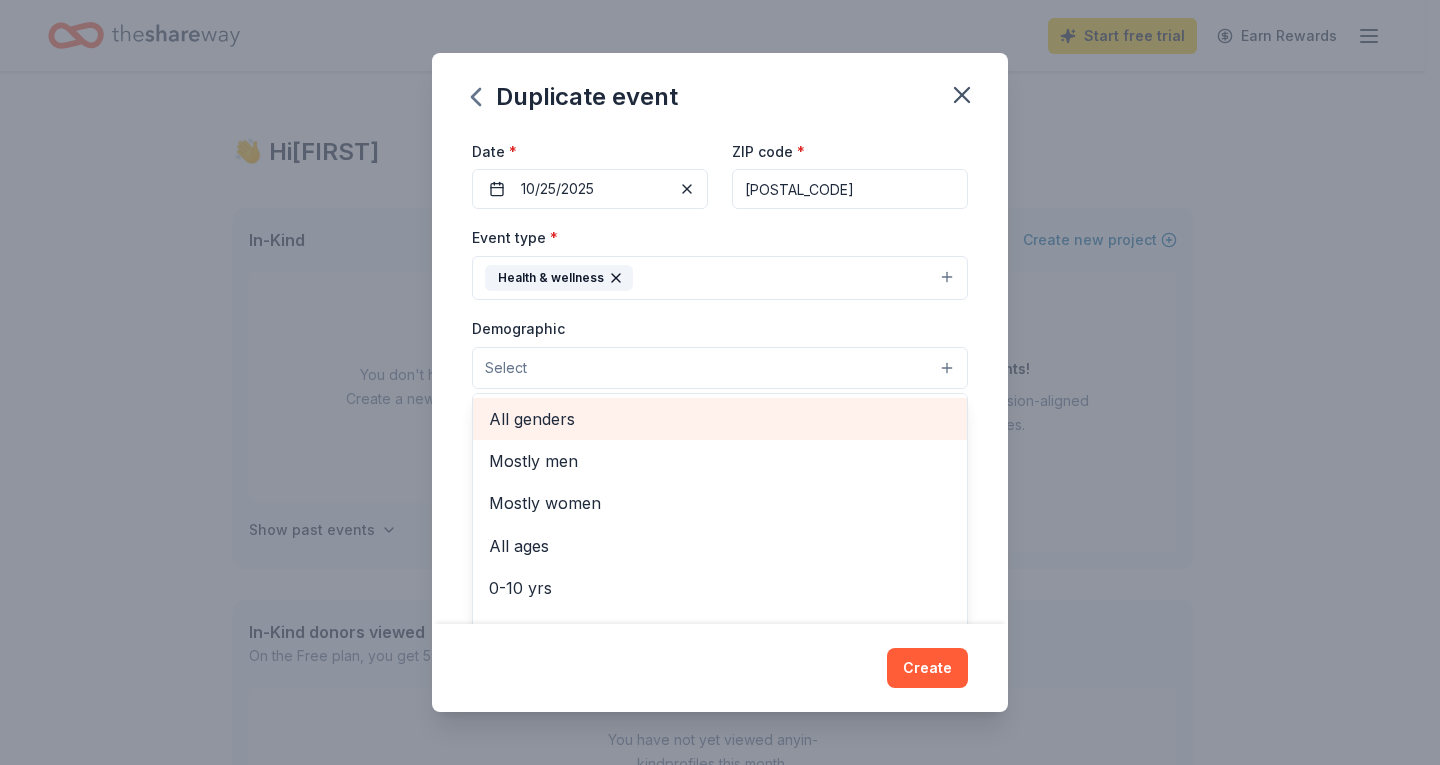 click on "All genders" at bounding box center [720, 419] 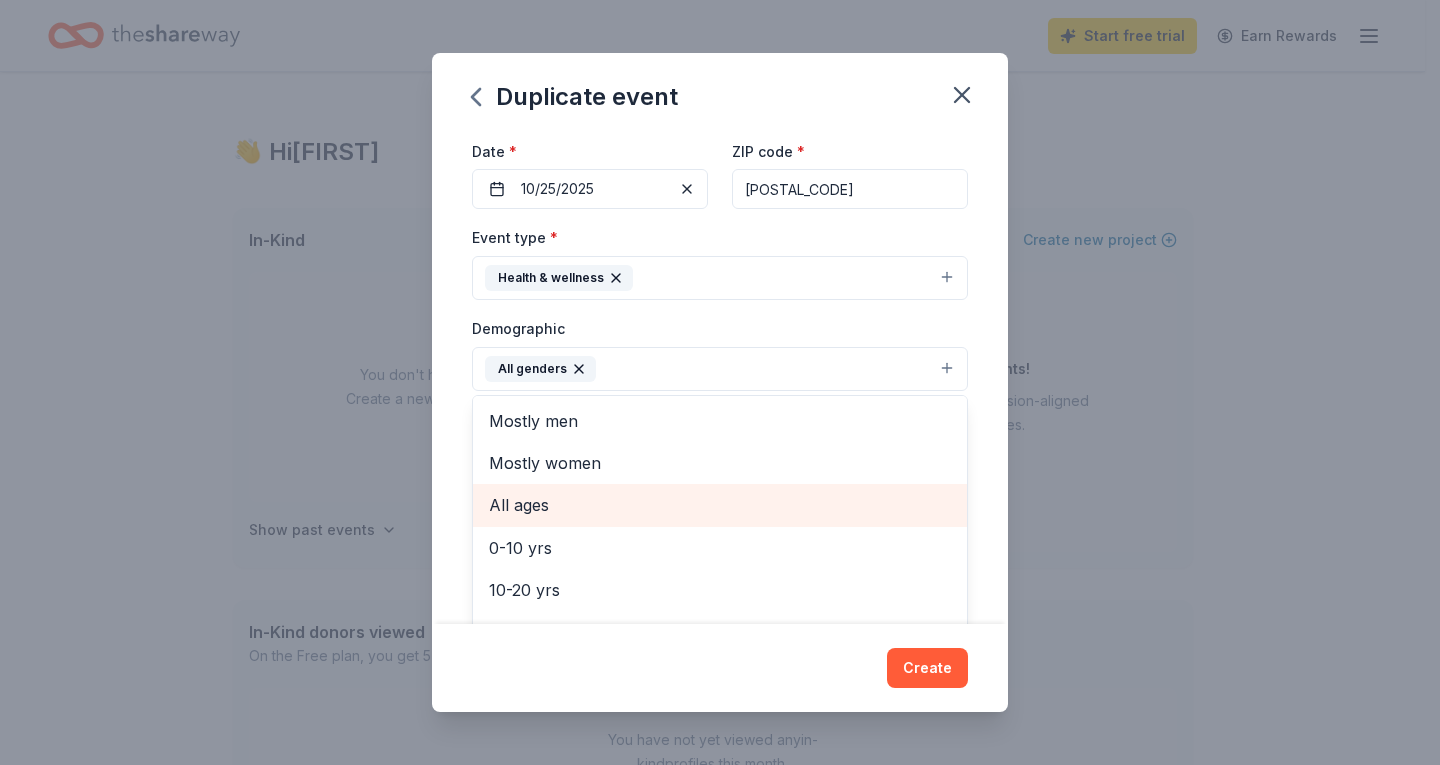 click on "All ages" at bounding box center (720, 505) 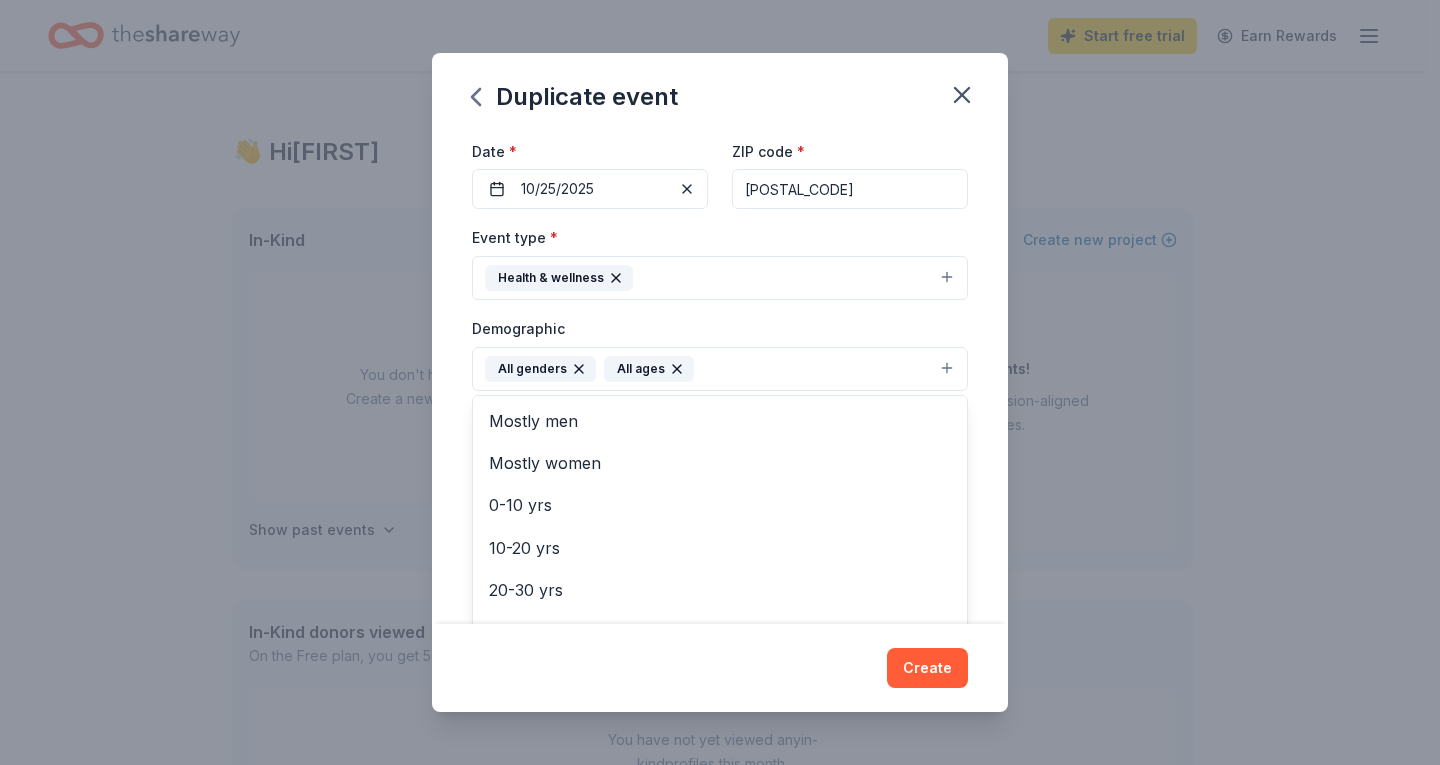 click on "Demographic All genders All ages Mostly men Mostly women 0-10 yrs 10-20 yrs 20-30 yrs 30-40 yrs 40-50 yrs 50-60 yrs 60-70 yrs 70-80 yrs 80+ yrs" at bounding box center [720, 353] 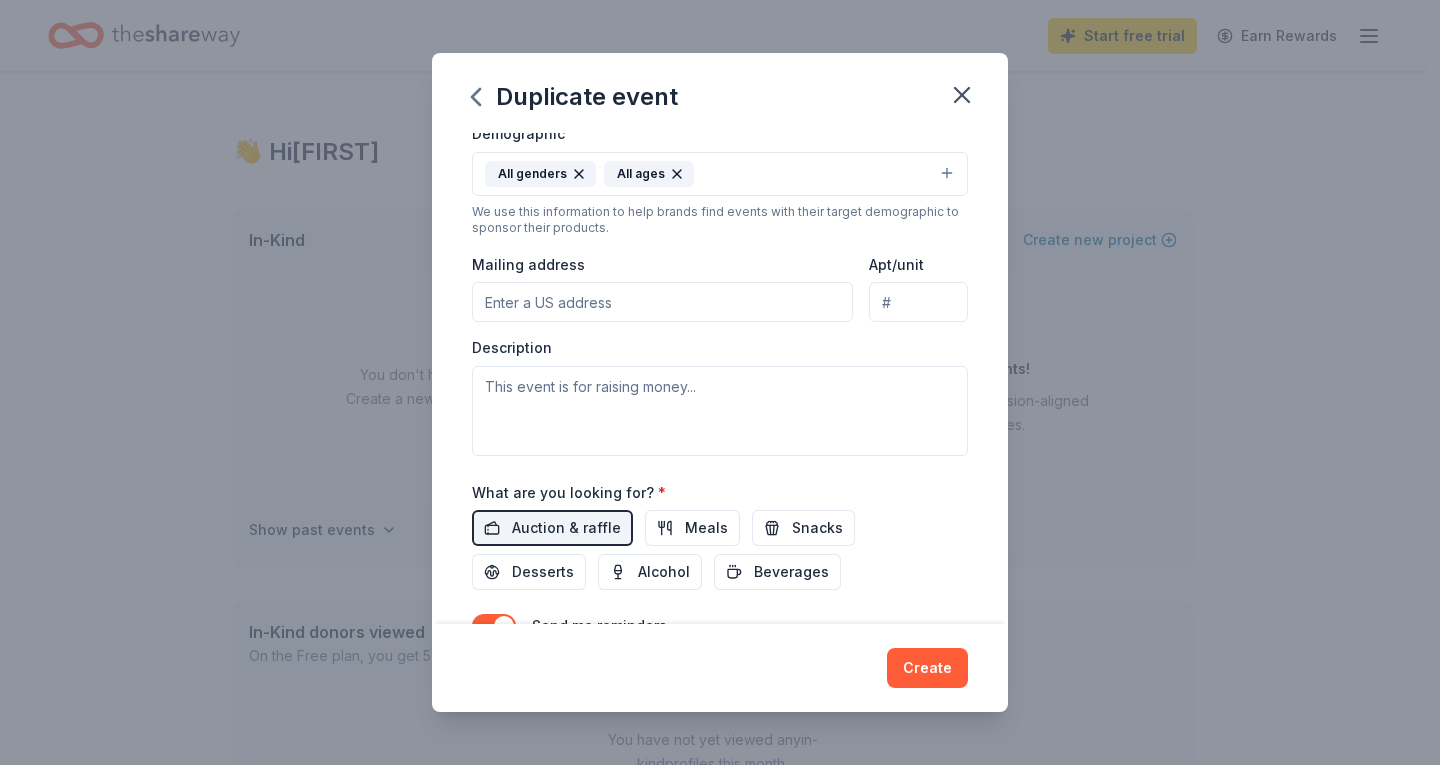 scroll, scrollTop: 381, scrollLeft: 0, axis: vertical 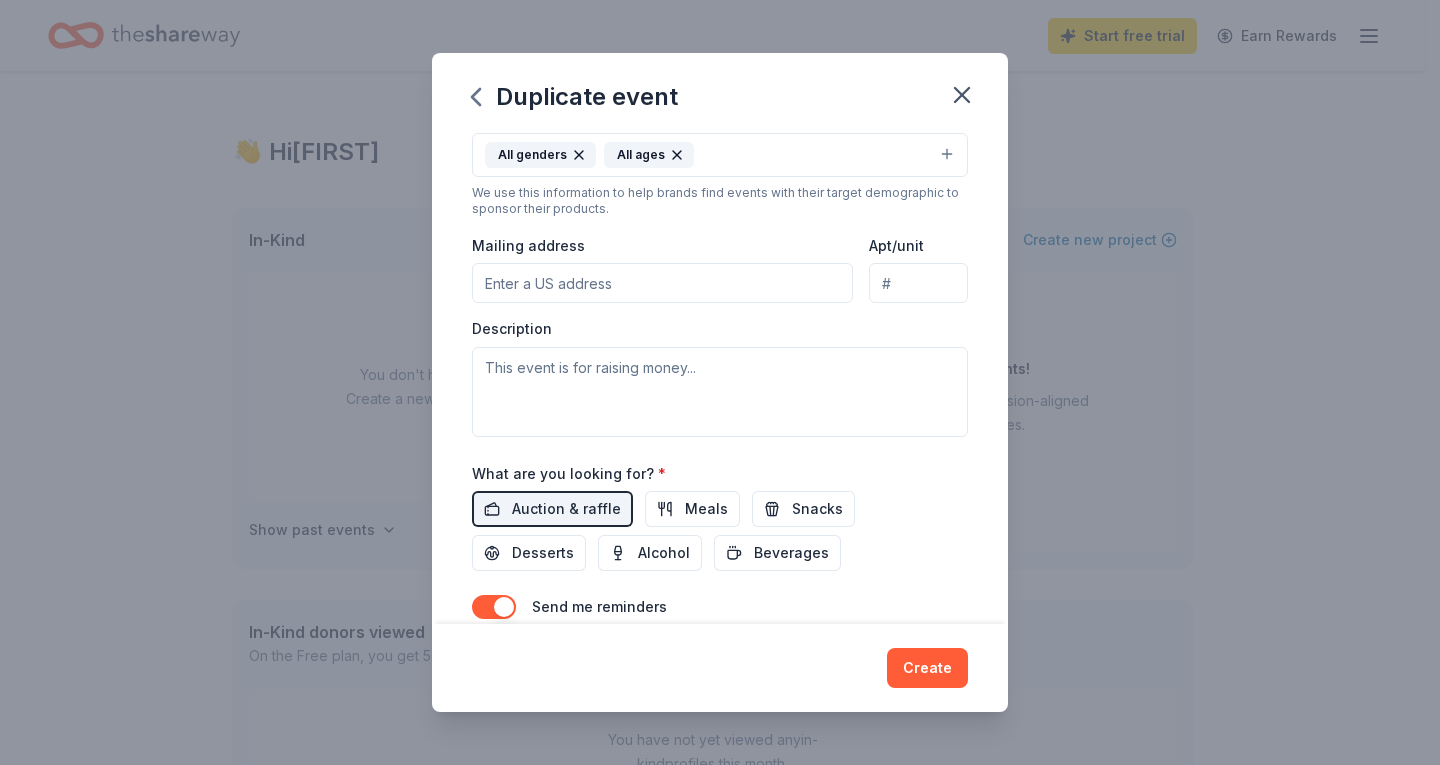 click on "Mailing address" at bounding box center [662, 283] 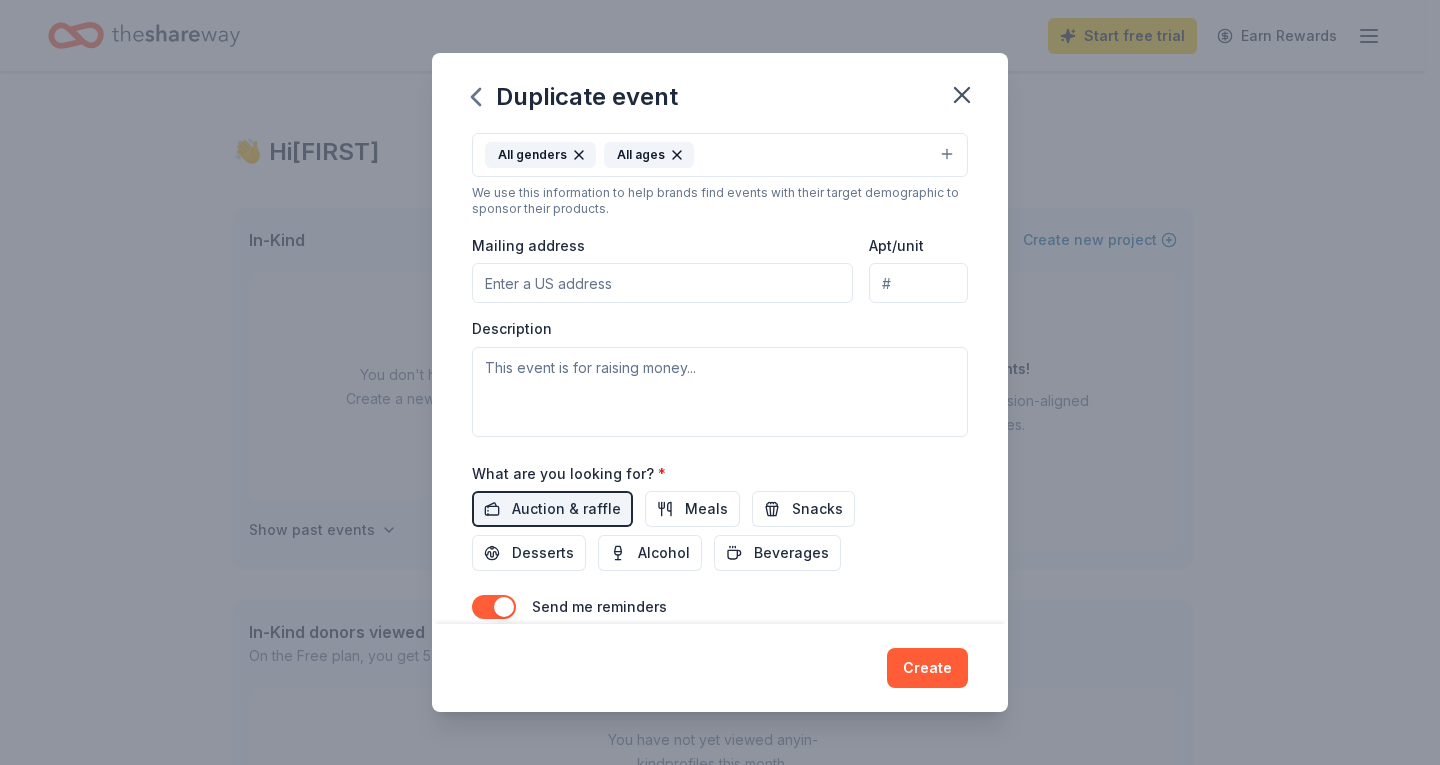 type on "1650 Margaret St, Suite 302 #339" 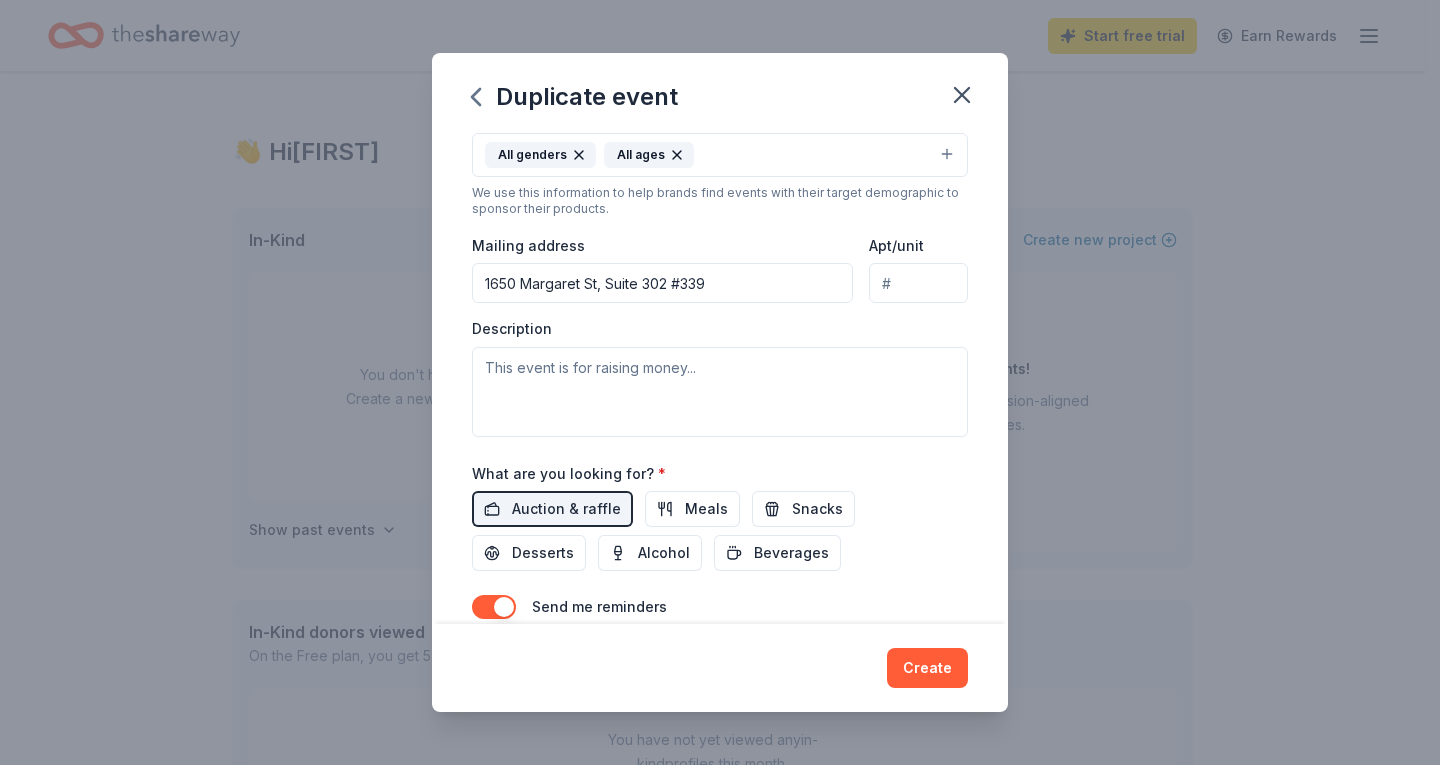 type on "Suite 302 #339" 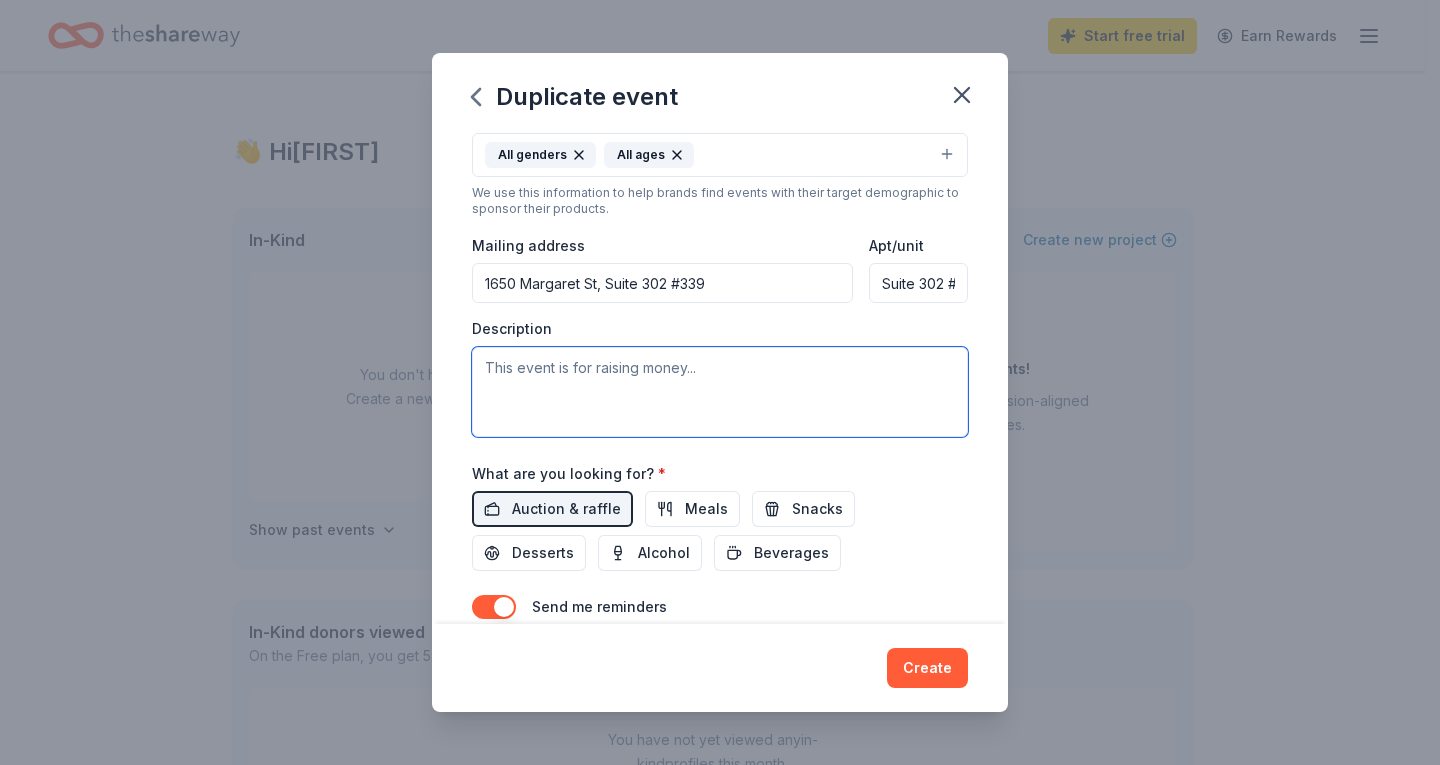 click at bounding box center (720, 392) 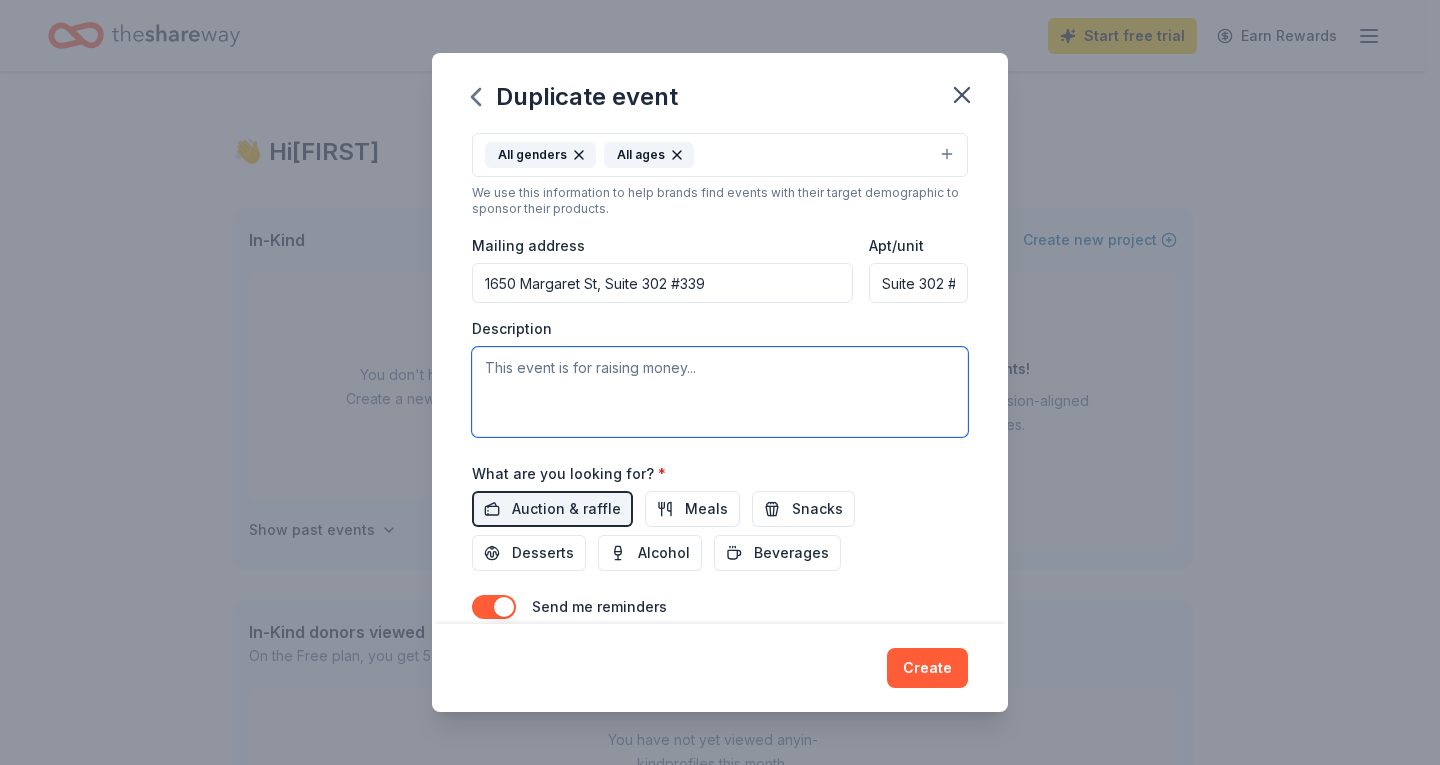 paste on "Each year, 2nd Mile, a neighborhood-based community development organization hosts the Family Fall Festival. This serves as a safe, positive event for the Brentwood community to come together and celebrate our neighborhood. In addition, the event hosts over 30 partners in the areas of health, education, and economics who offer services and a helping hand to neighbors in need. The requested items would be used as incentive give aways to drive a higher turnout and participation with those partners in programs such as GED classes, health screenings, and job training programs." 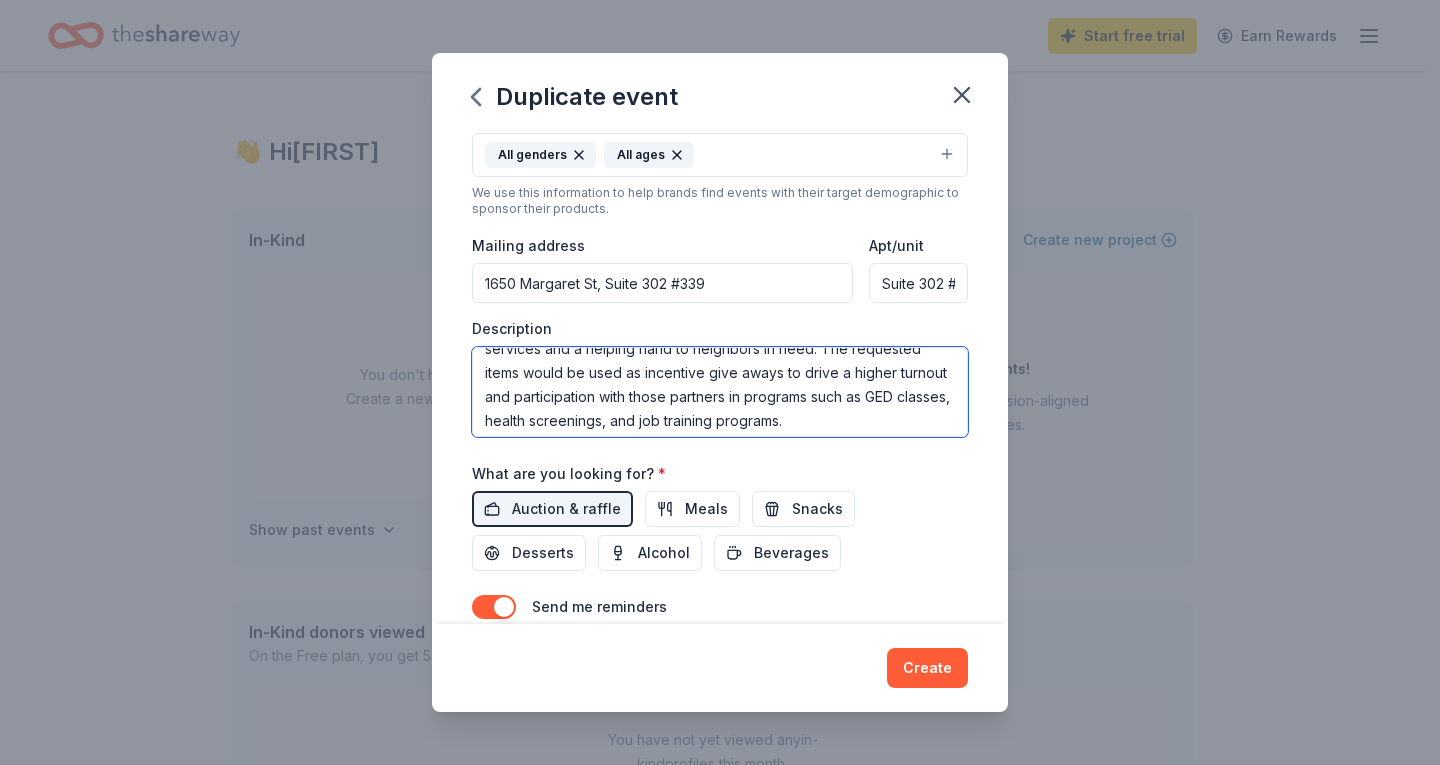 scroll, scrollTop: 168, scrollLeft: 0, axis: vertical 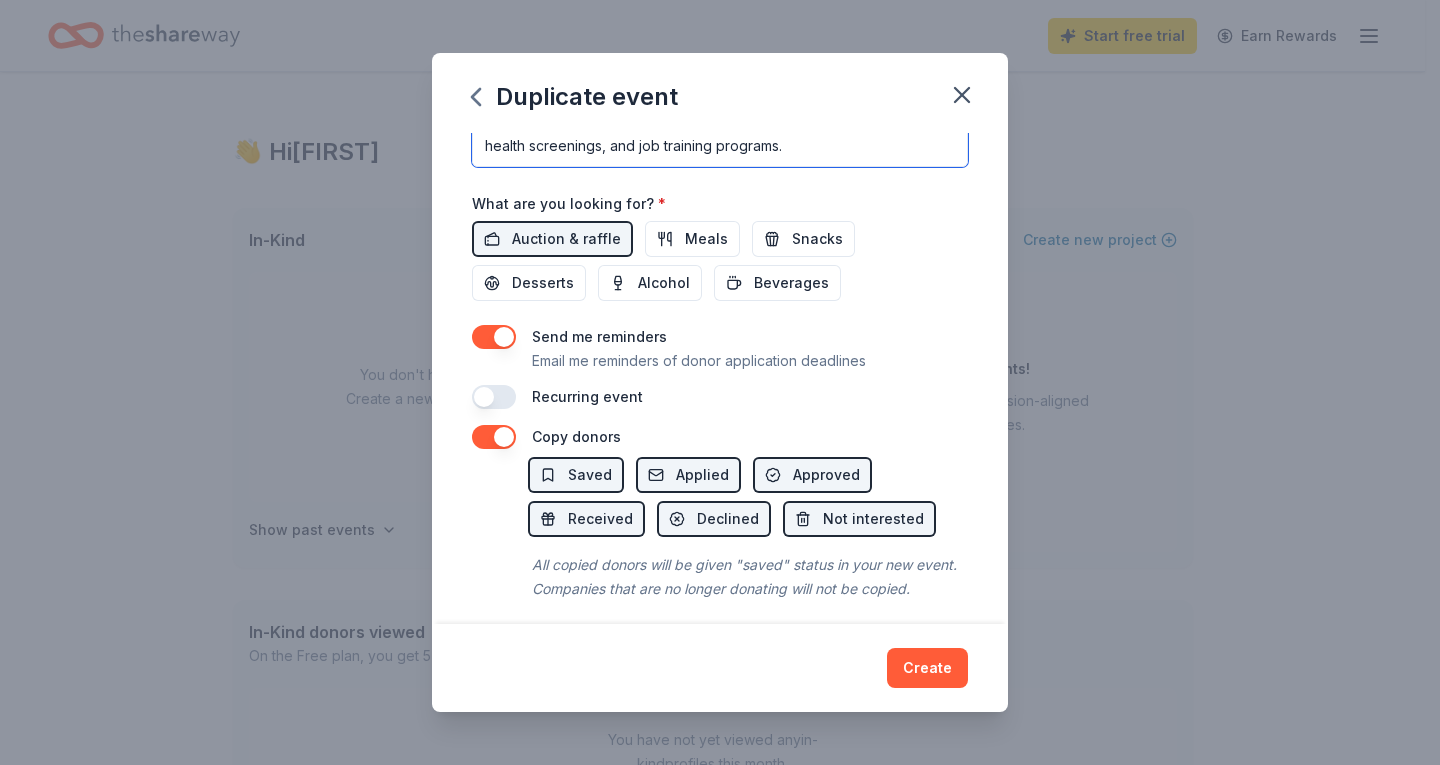 type on "Each year, 2nd Mile, a neighborhood-based community development organization hosts the Family Fall Festival. This serves as a safe, positive event for the Brentwood community to come together and celebrate our neighborhood. In addition, the event hosts over 30 partners in the areas of health, education, and economics who offer services and a helping hand to neighbors in need. The requested items would be used as incentive give aways to drive a higher turnout and participation with those partners in programs such as GED classes, health screenings, and job training programs." 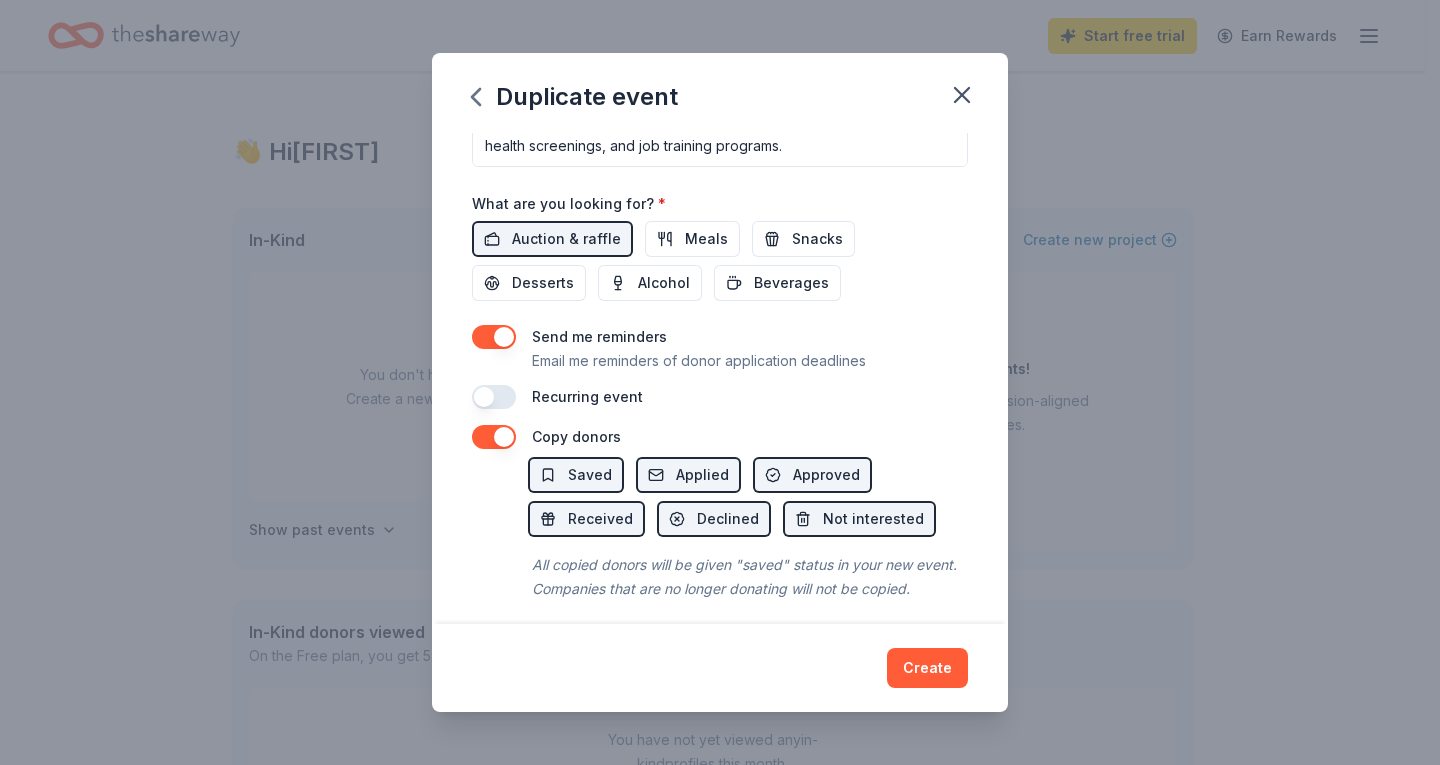 click at bounding box center (494, 397) 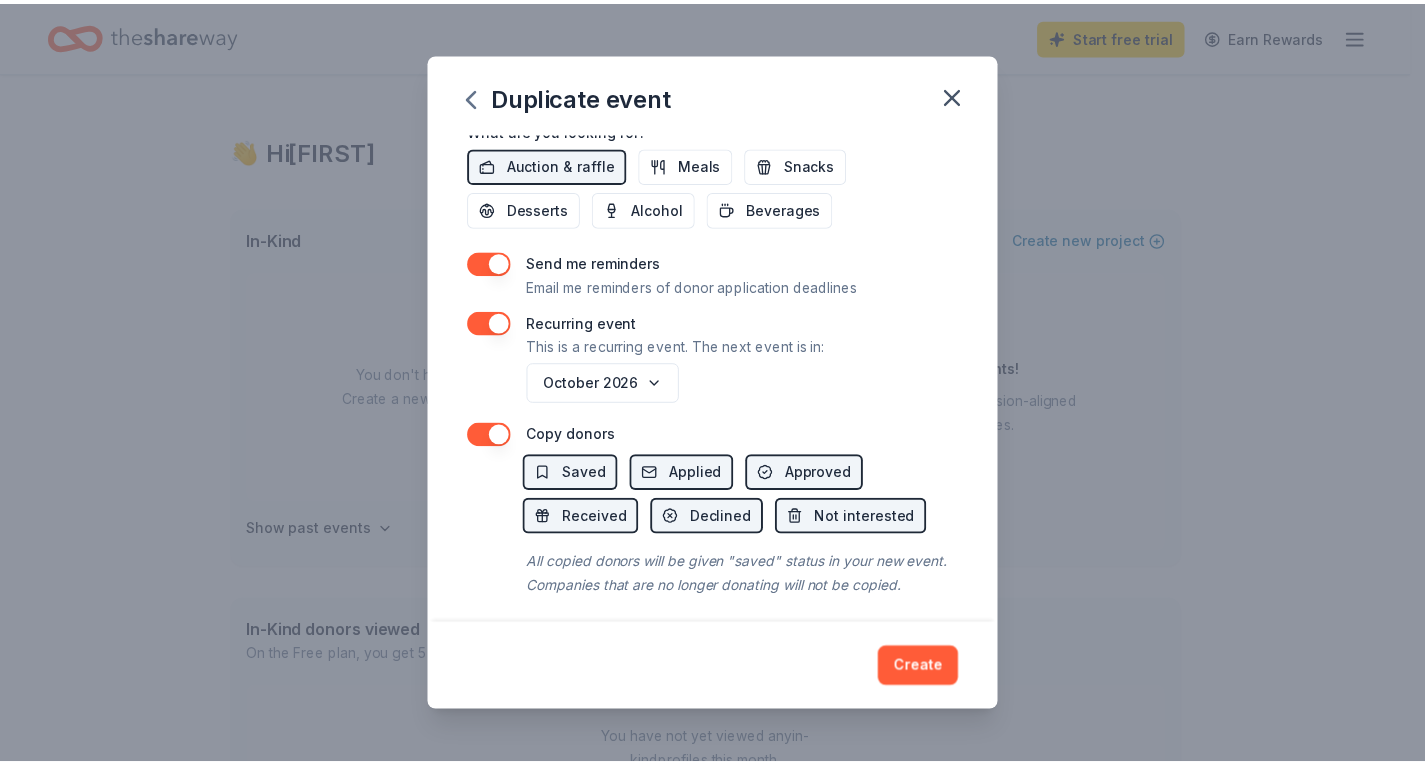 scroll, scrollTop: 760, scrollLeft: 0, axis: vertical 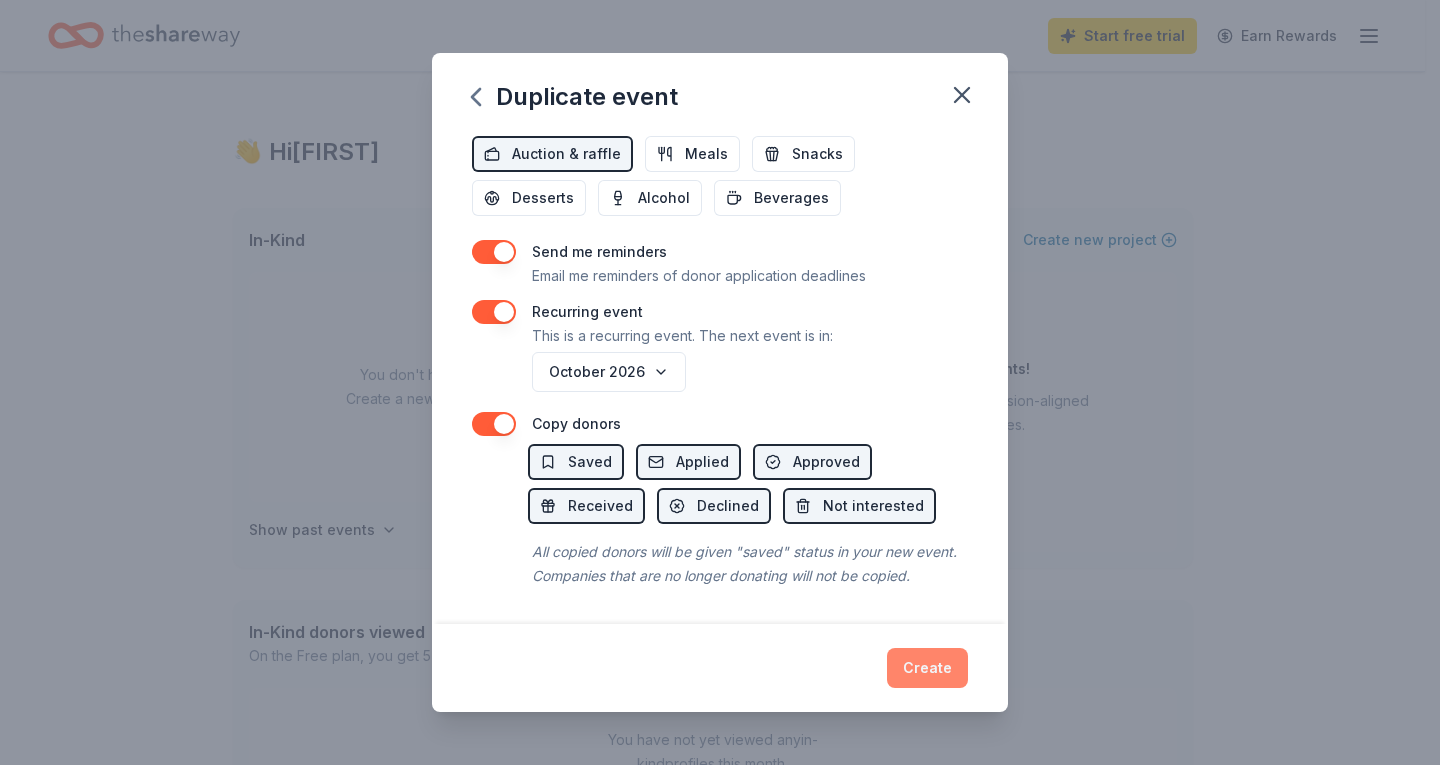 click on "Create" at bounding box center (927, 668) 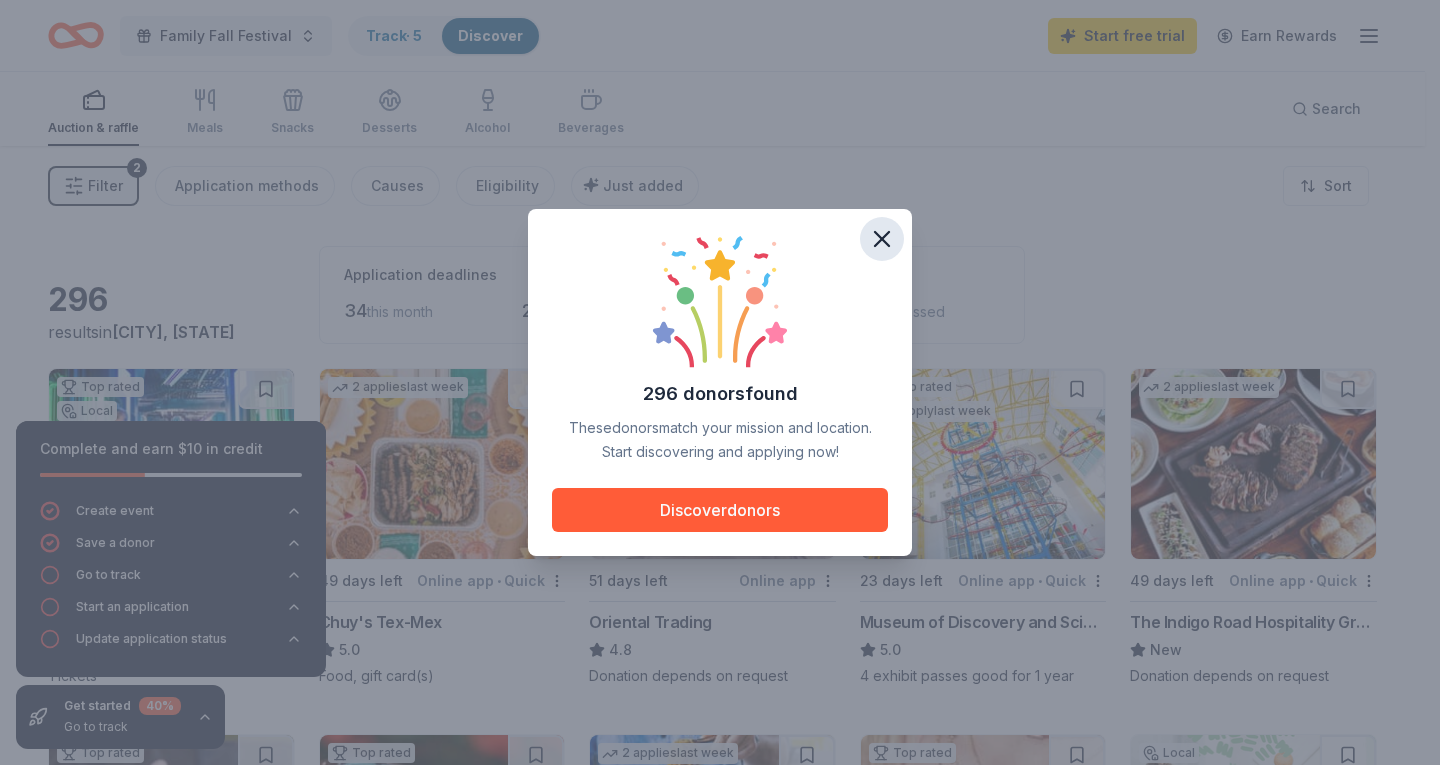 click 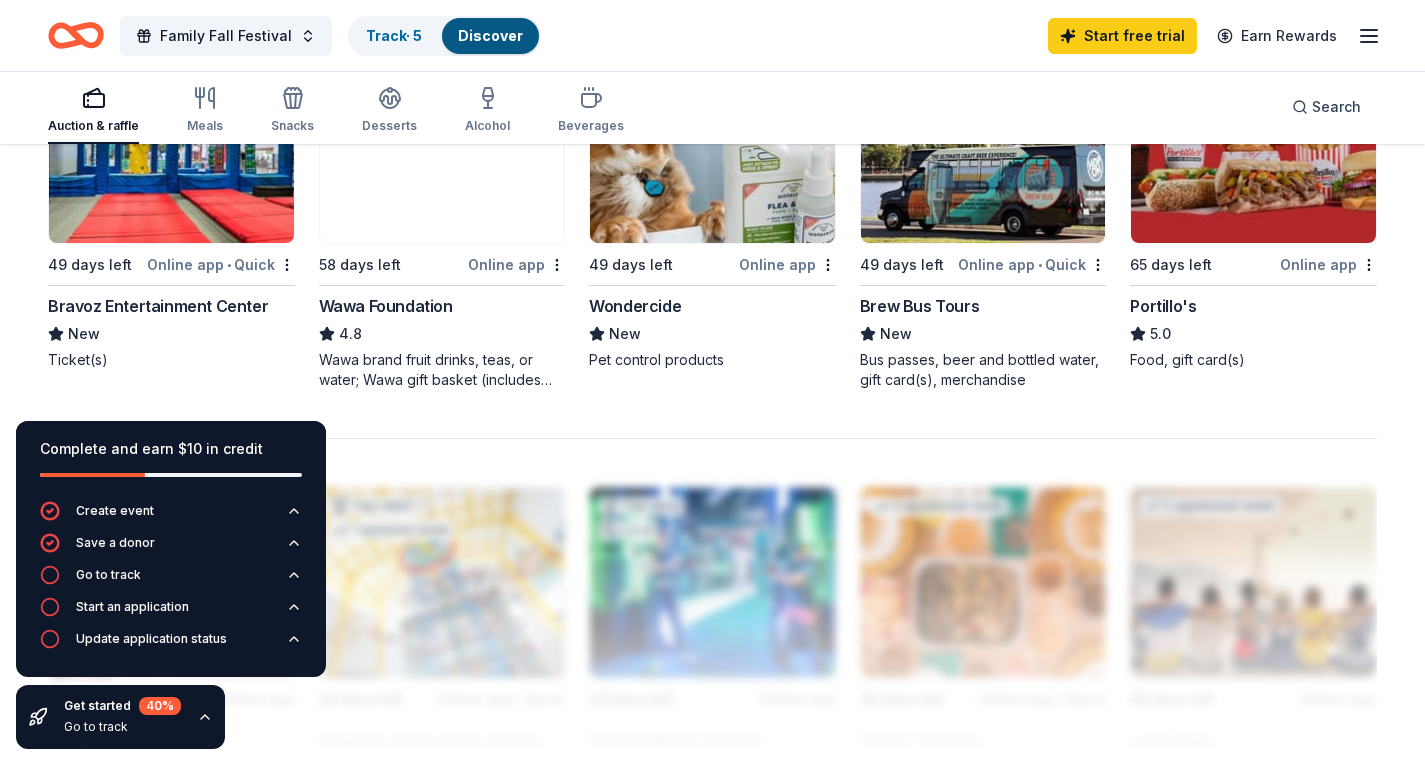 scroll, scrollTop: 1455, scrollLeft: 0, axis: vertical 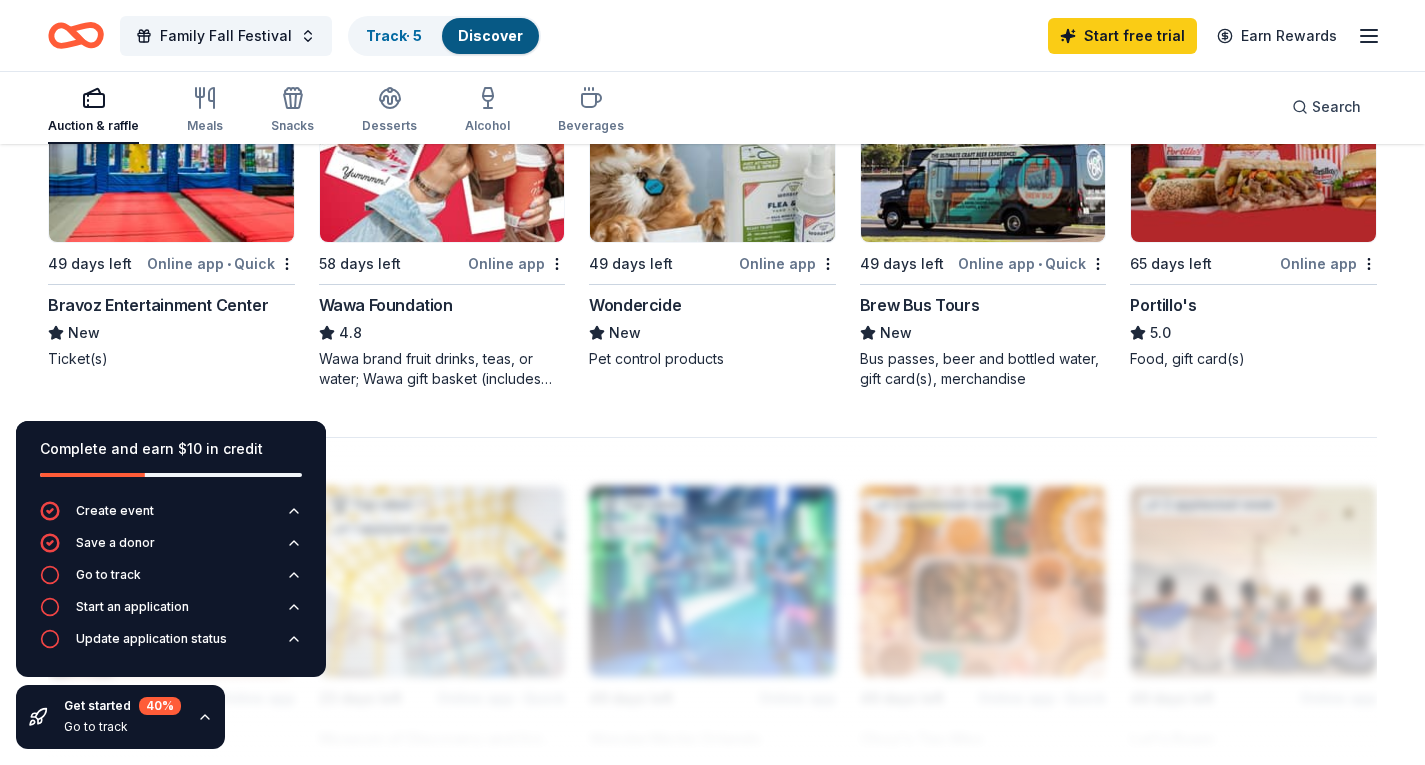 click on "Bravoz Entertainment Center" at bounding box center (158, 305) 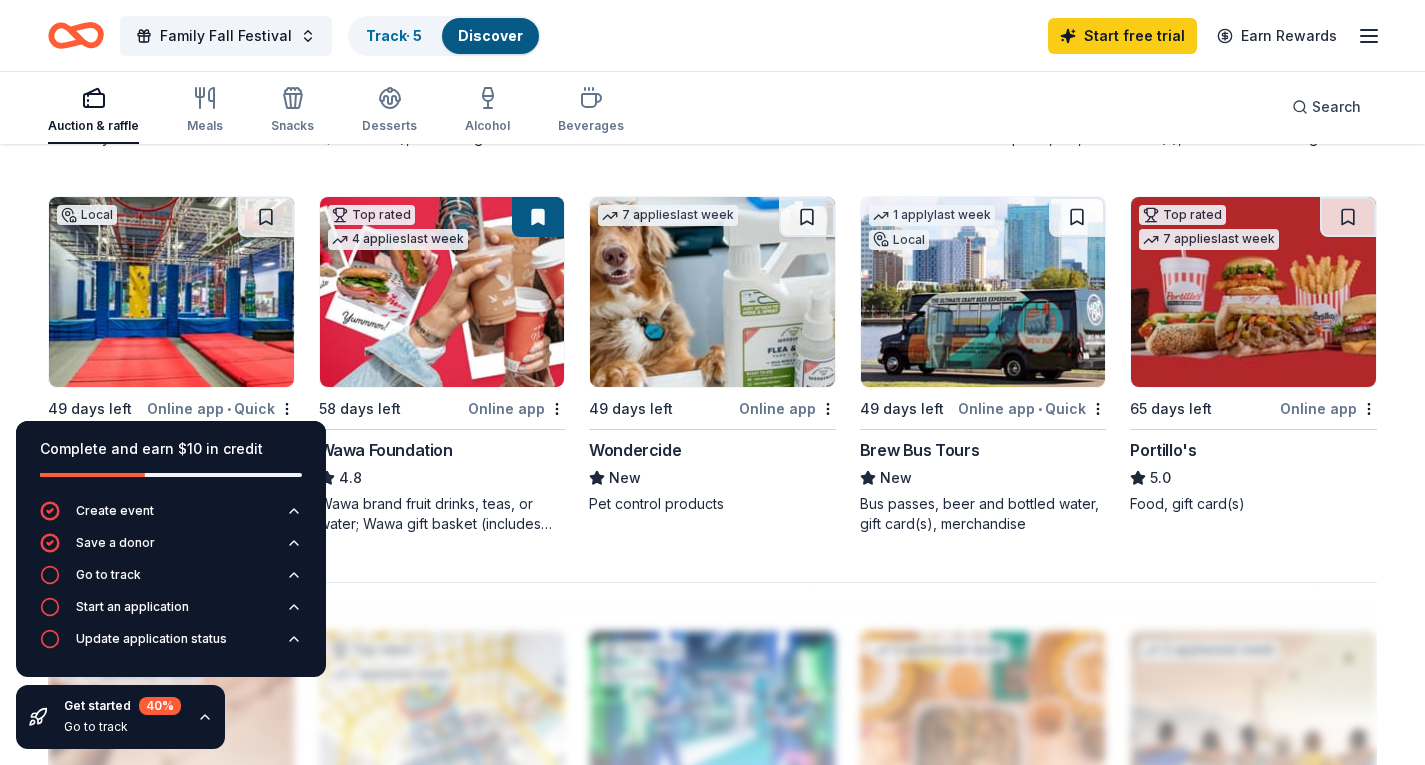scroll, scrollTop: 1010, scrollLeft: 0, axis: vertical 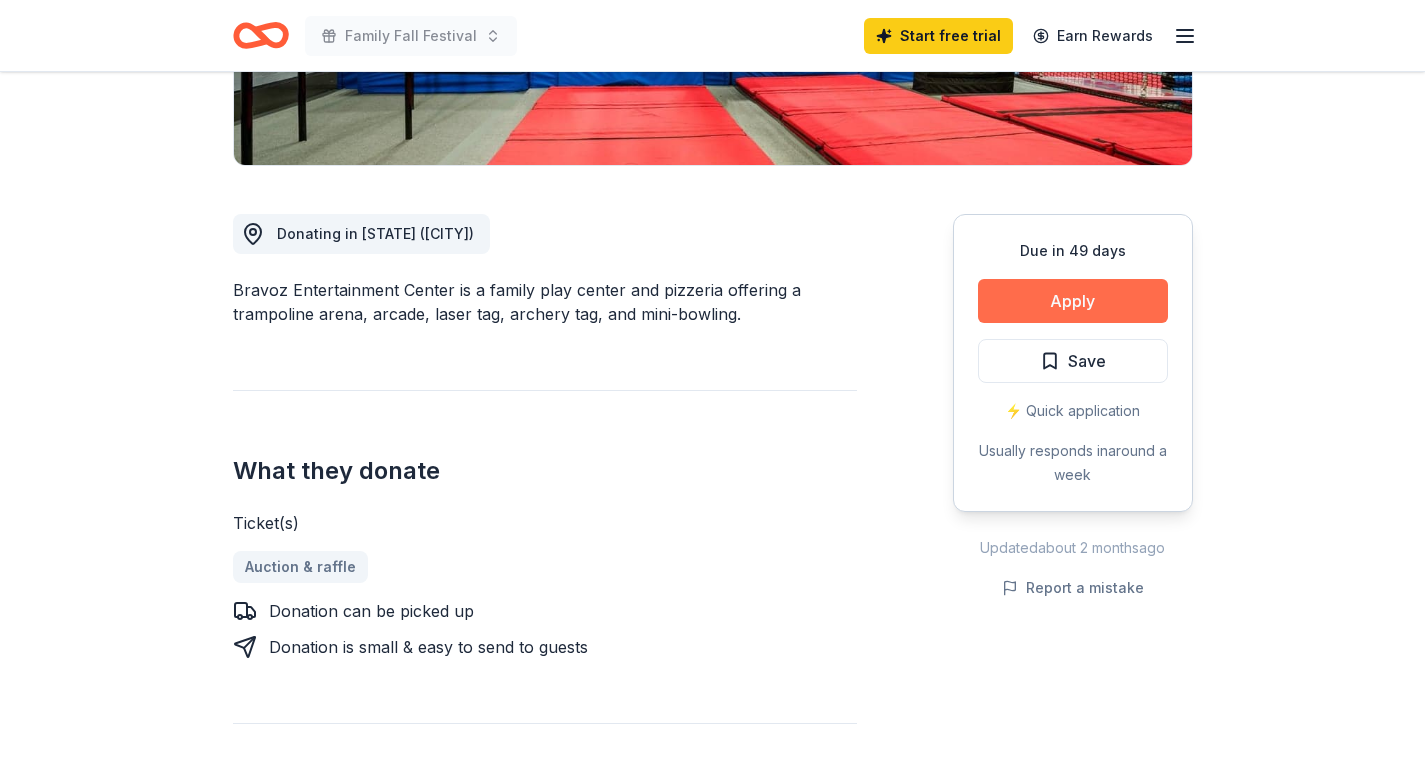 click on "Apply" at bounding box center (1073, 301) 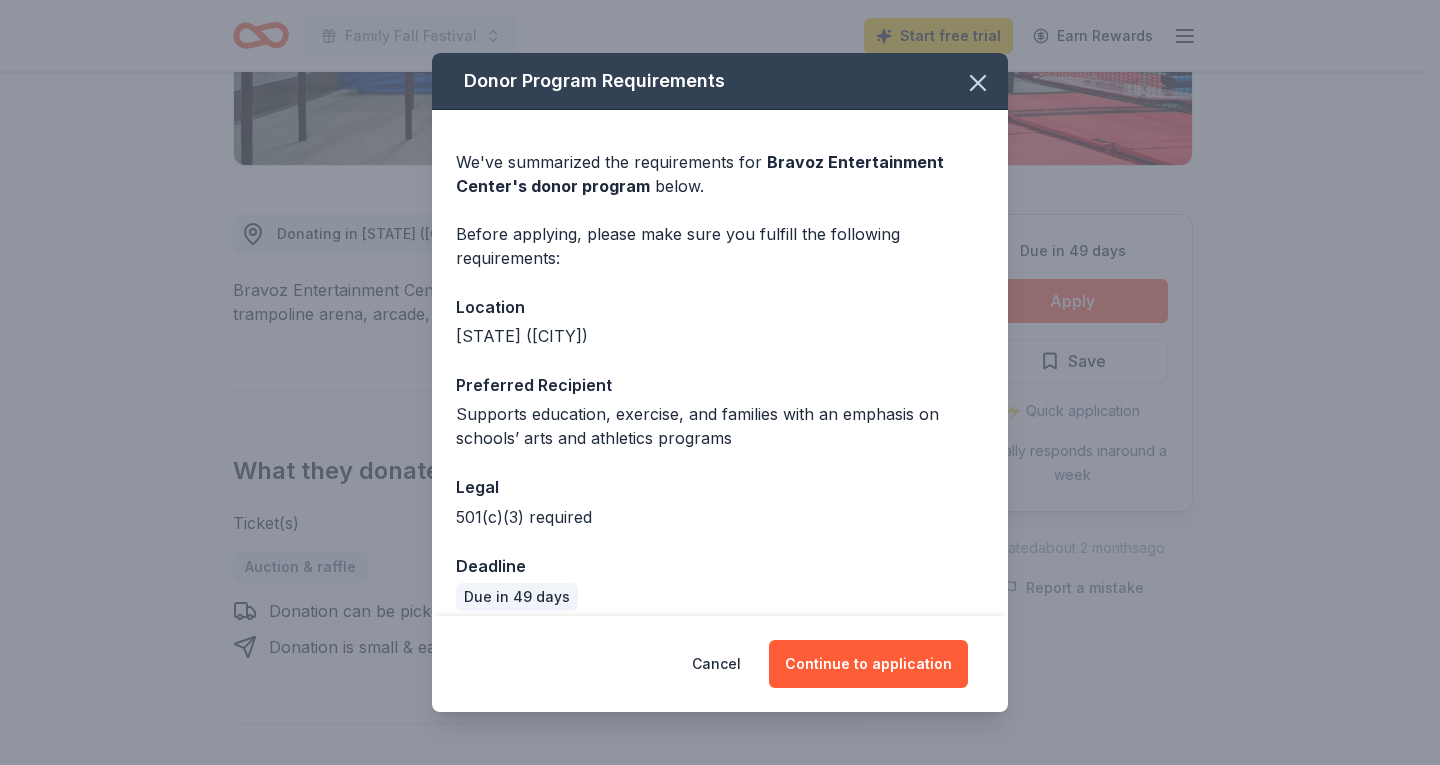 scroll, scrollTop: 19, scrollLeft: 0, axis: vertical 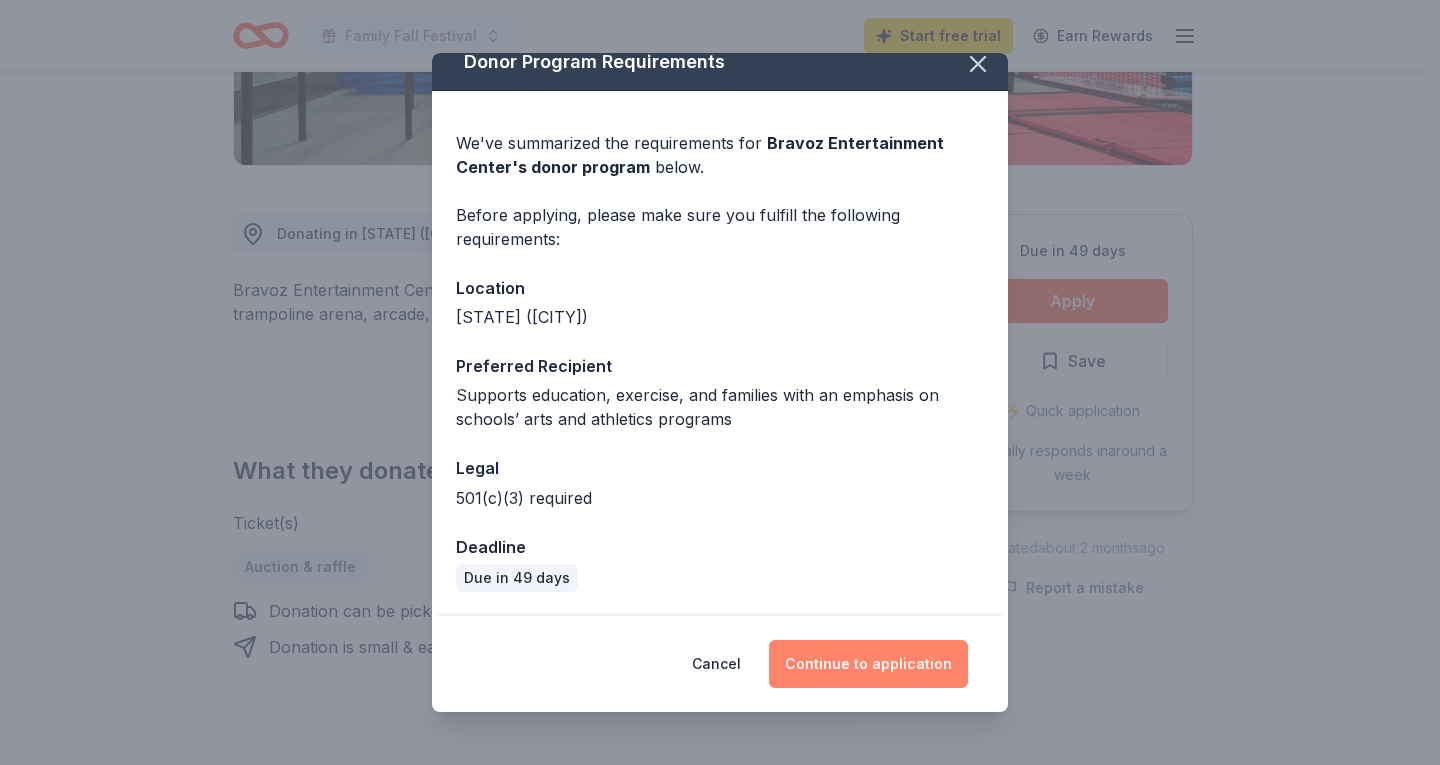 click on "Continue to application" at bounding box center [868, 664] 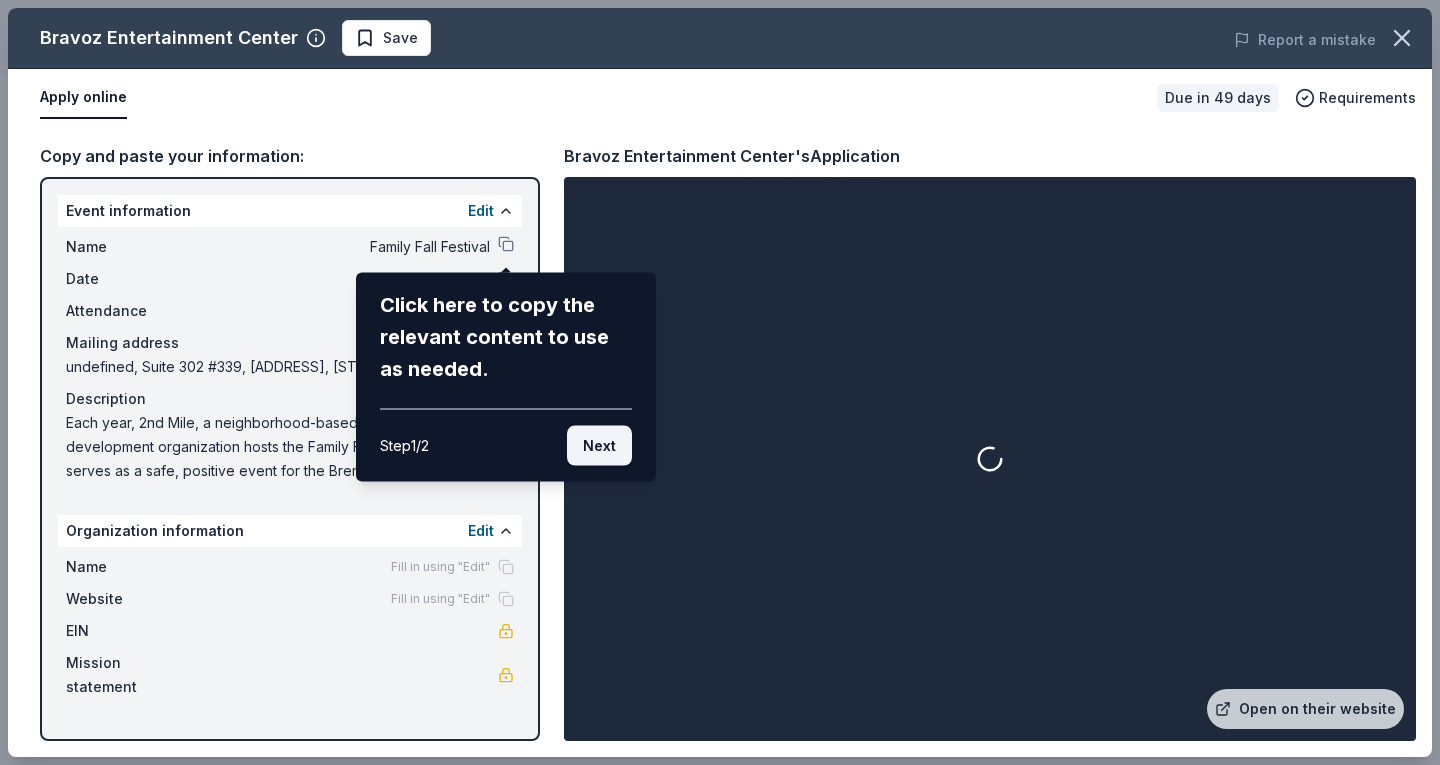 click on "Next" at bounding box center [599, 446] 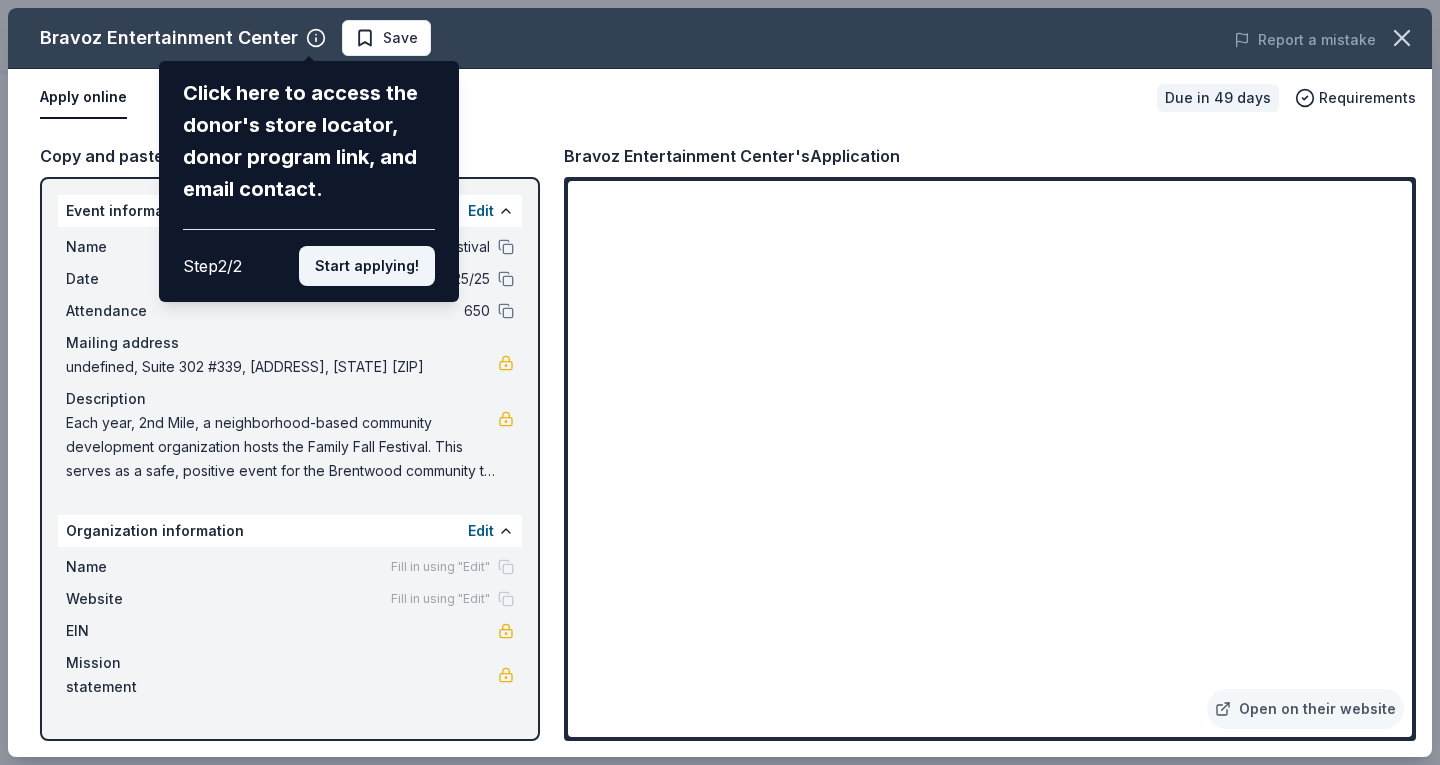 click on "Start applying!" at bounding box center [367, 266] 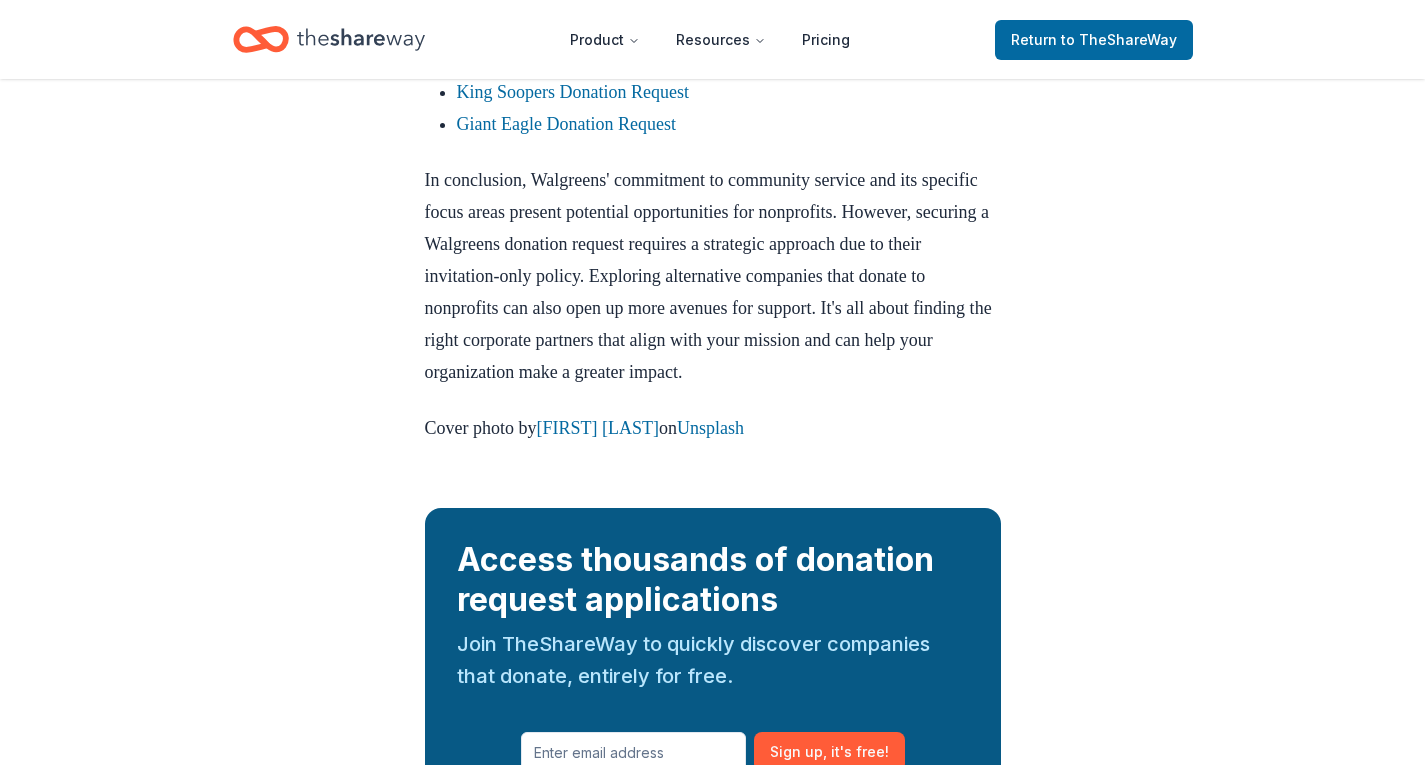 scroll, scrollTop: 1921, scrollLeft: 0, axis: vertical 